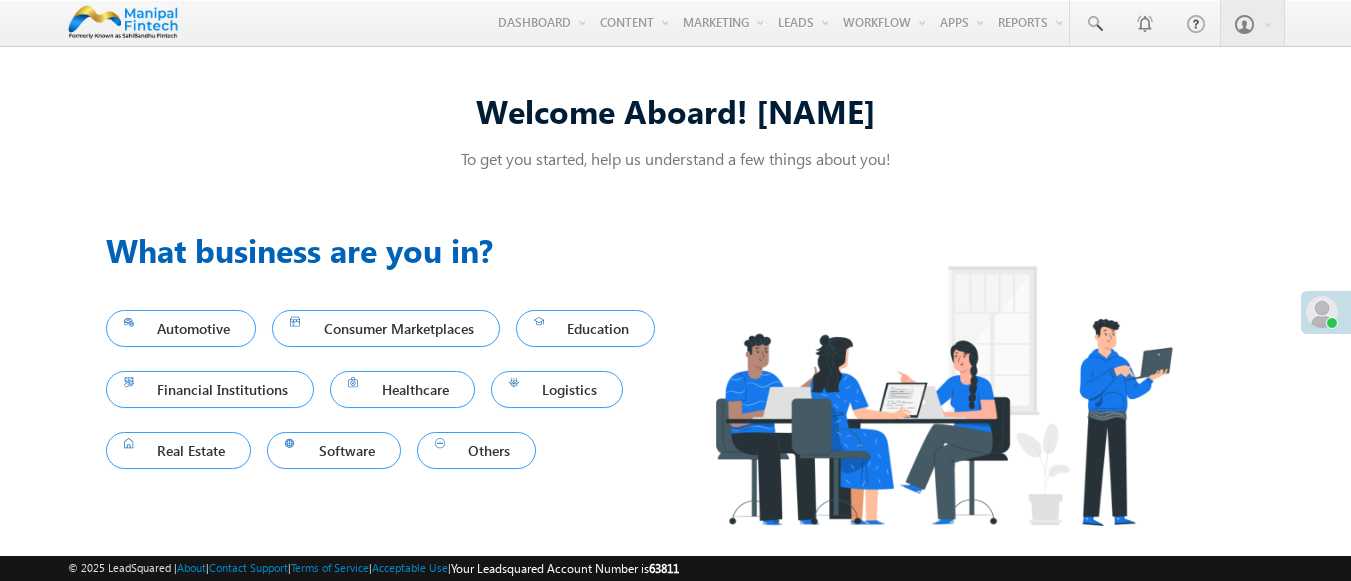 scroll, scrollTop: 0, scrollLeft: 0, axis: both 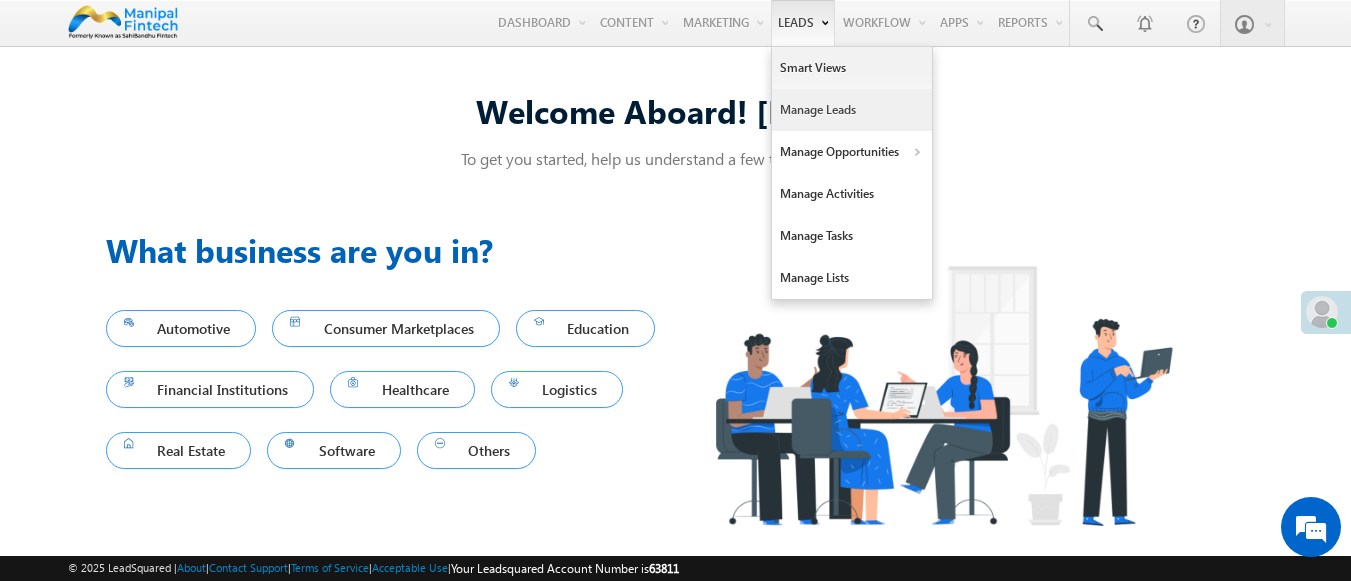 click on "Manage Leads" at bounding box center [852, 110] 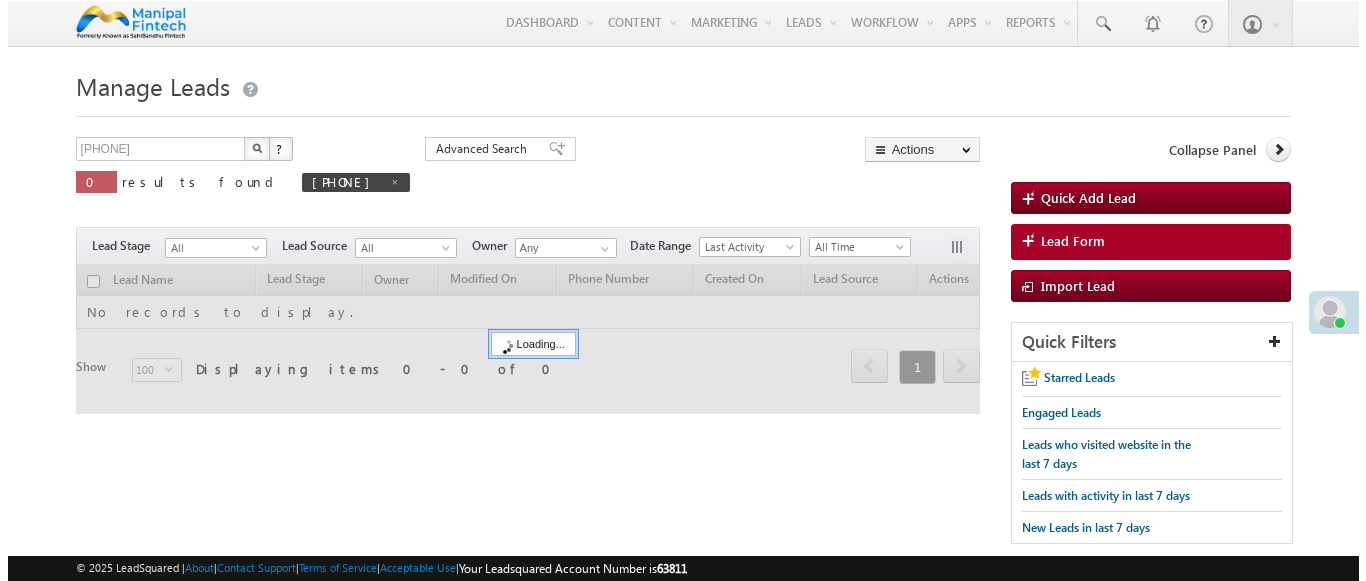 scroll, scrollTop: 0, scrollLeft: 0, axis: both 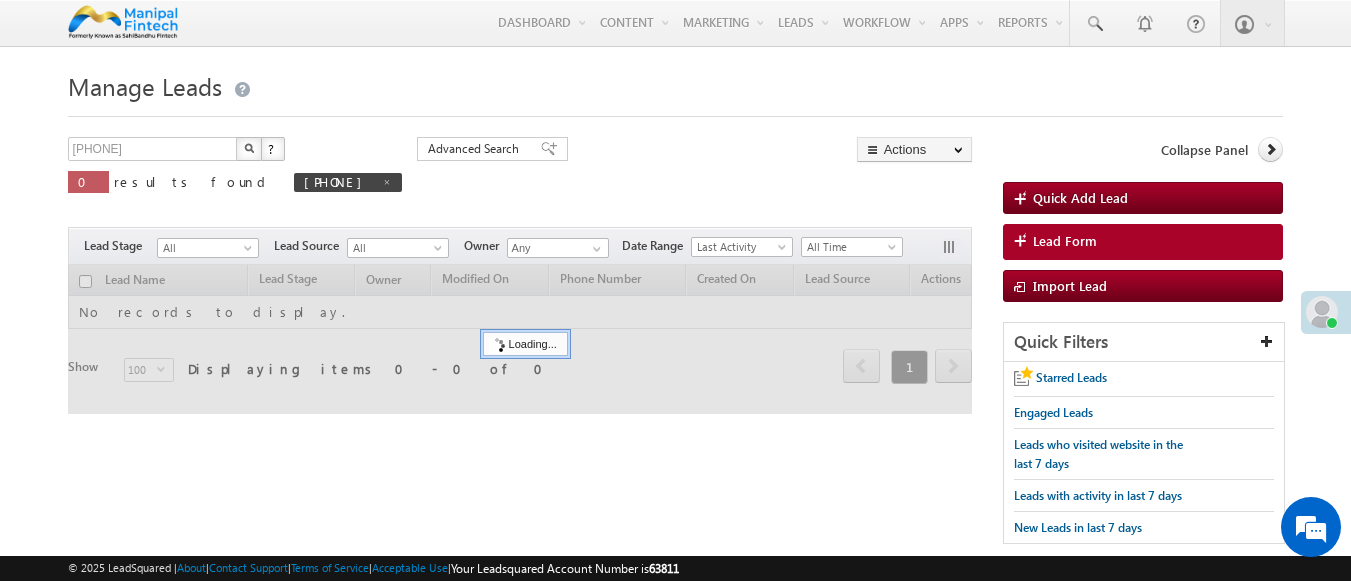 click on "Lead Form" at bounding box center (1065, 241) 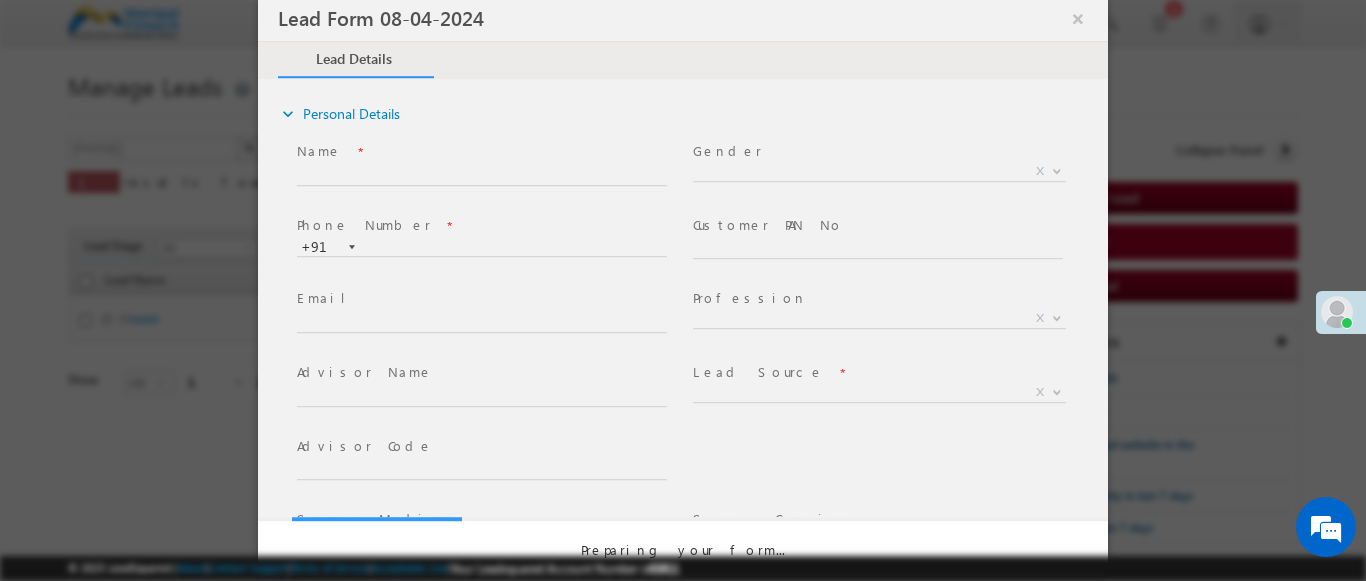 select on "Open" 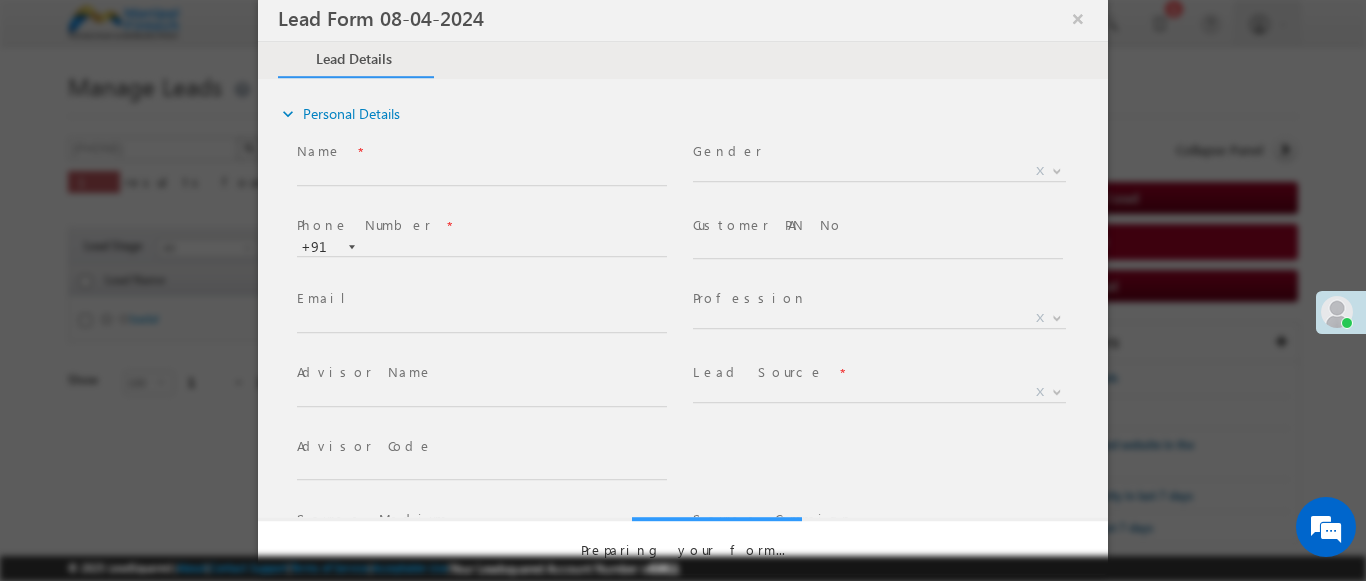 scroll, scrollTop: 0, scrollLeft: 0, axis: both 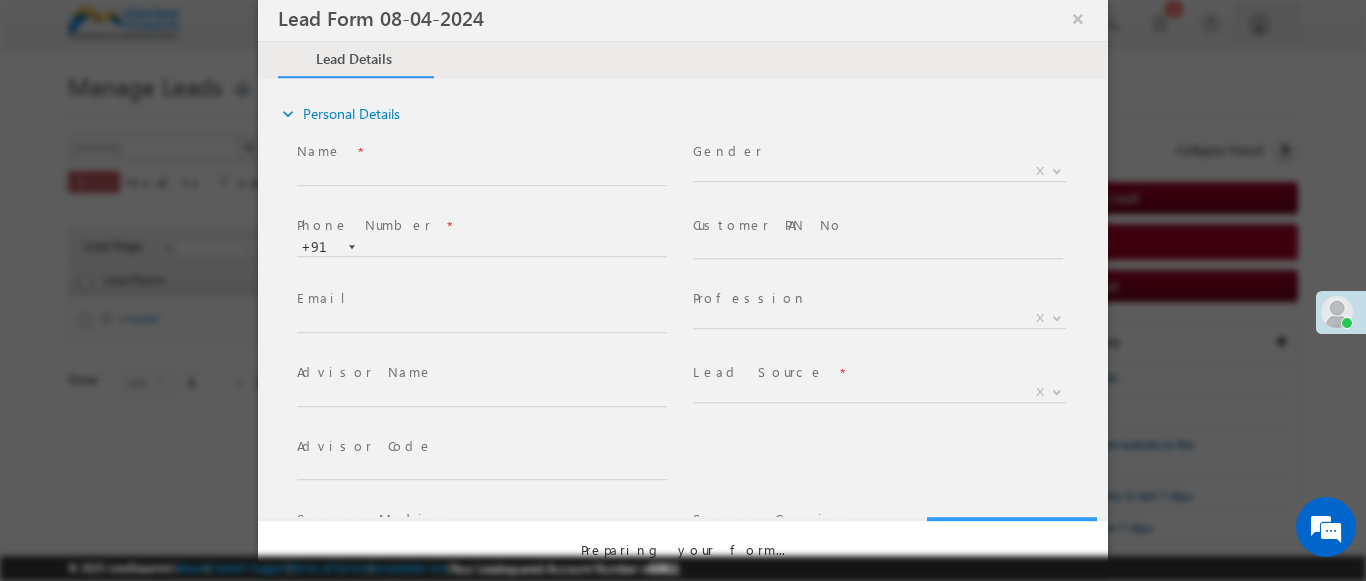 select on "Prospecting" 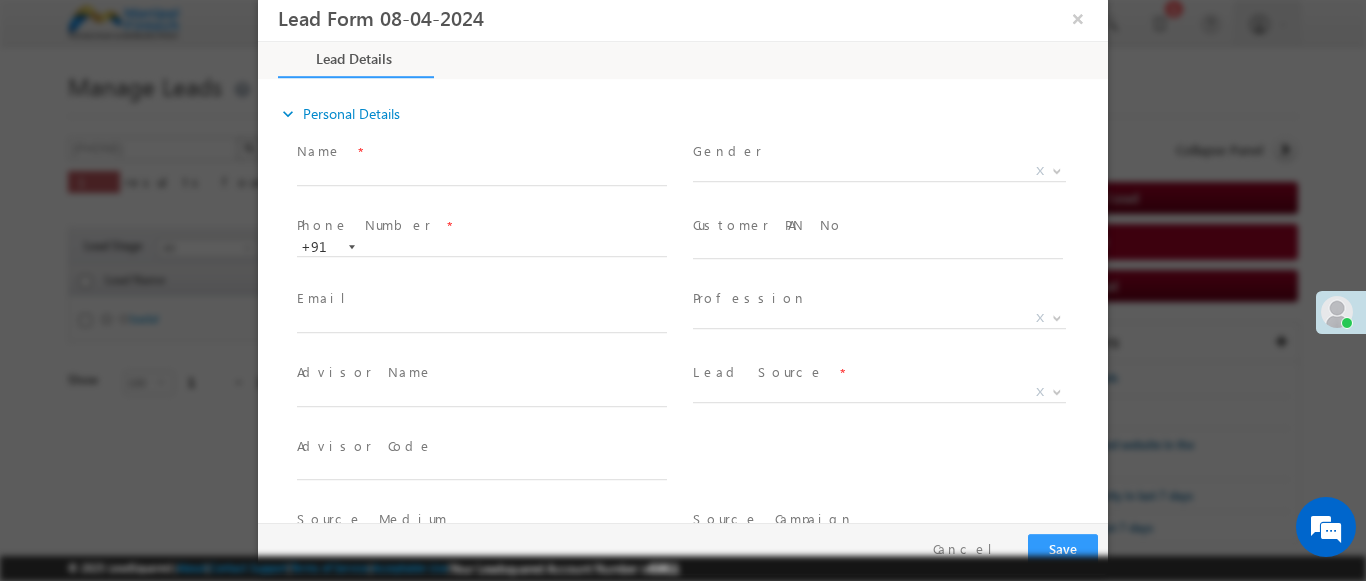 type on "07/13/25 7:33 PM" 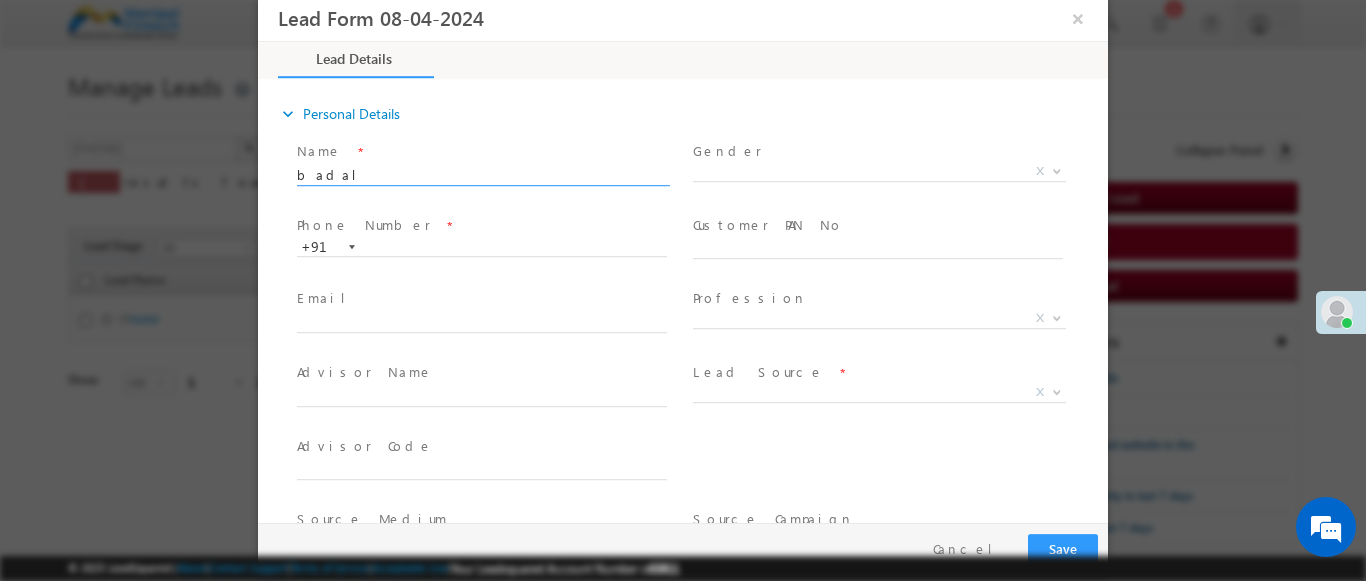 type on "badal" 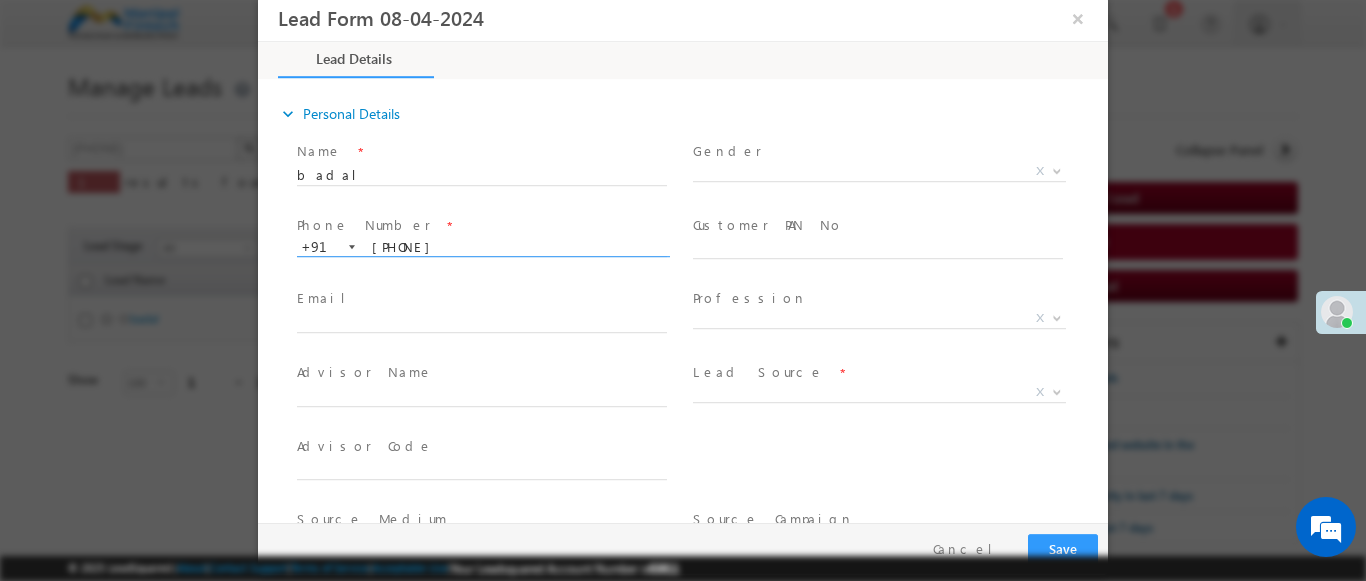type on "9633754251" 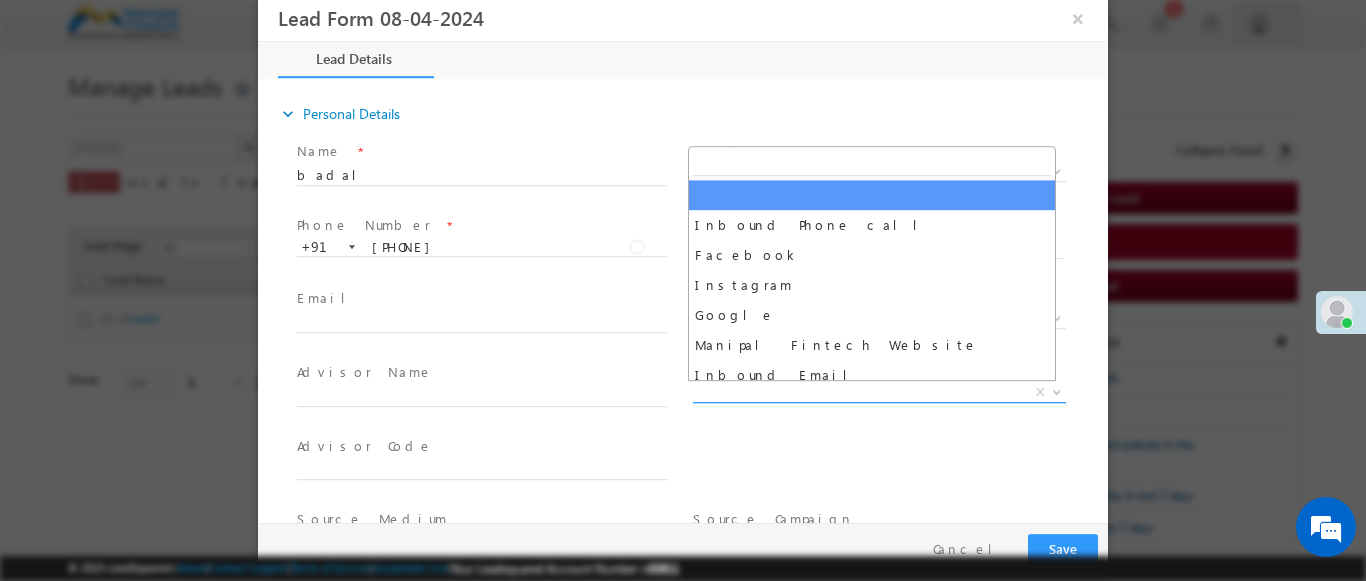scroll, scrollTop: 1570, scrollLeft: 0, axis: vertical 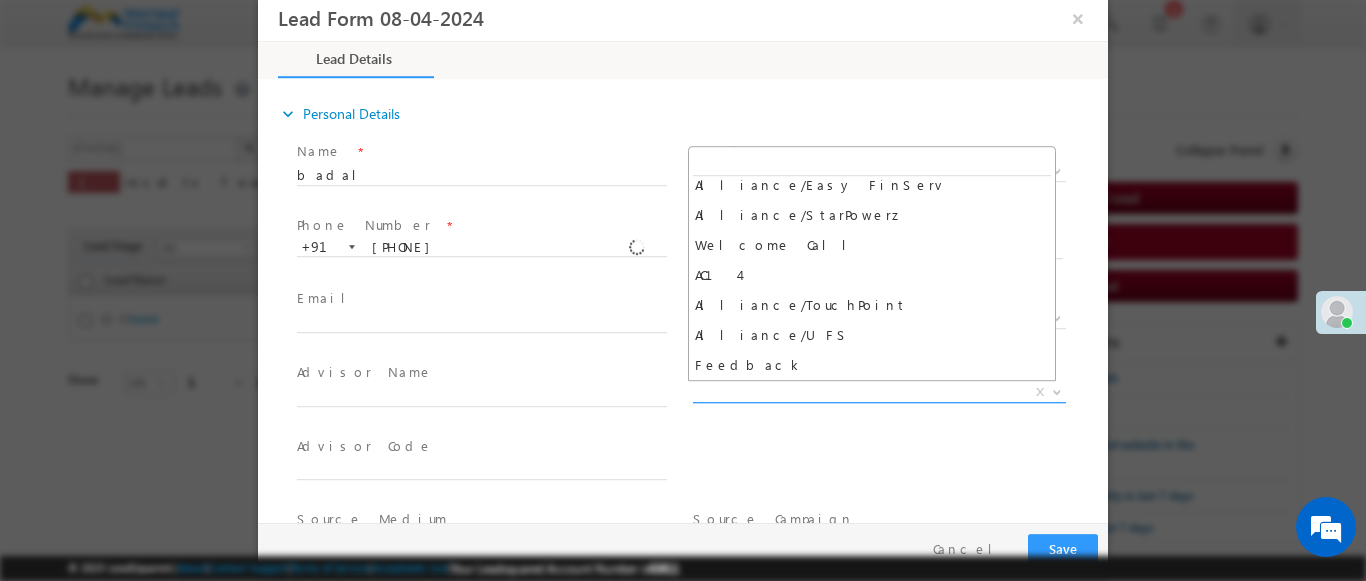 select on "Feedback" 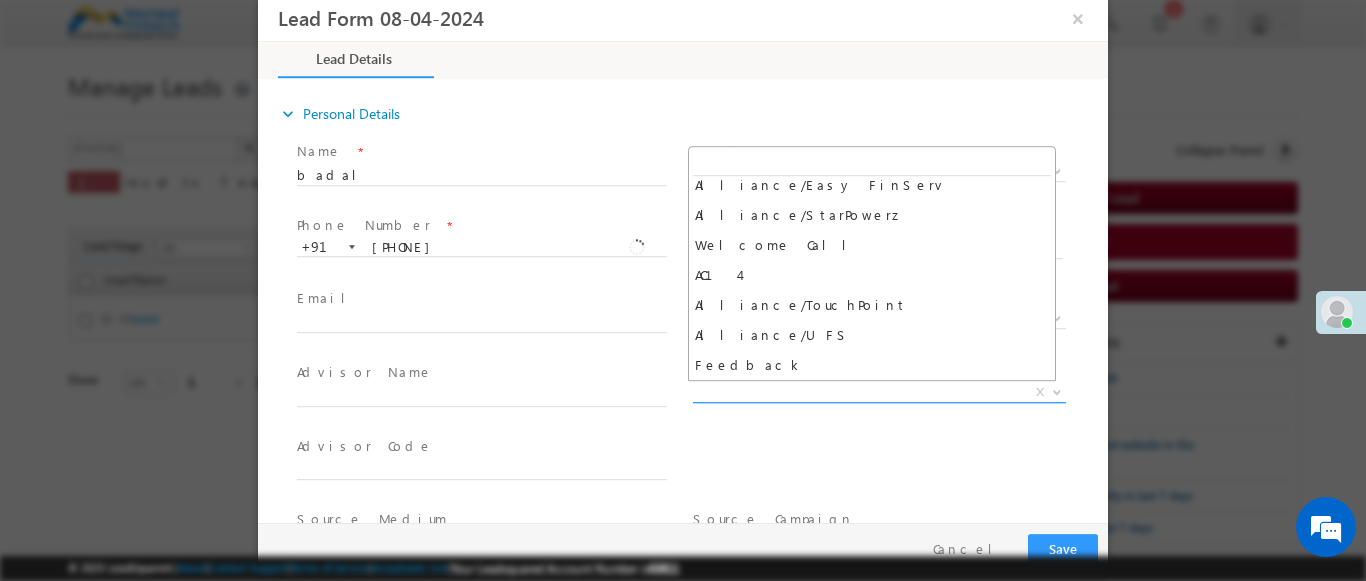 type on "badal- Feedback" 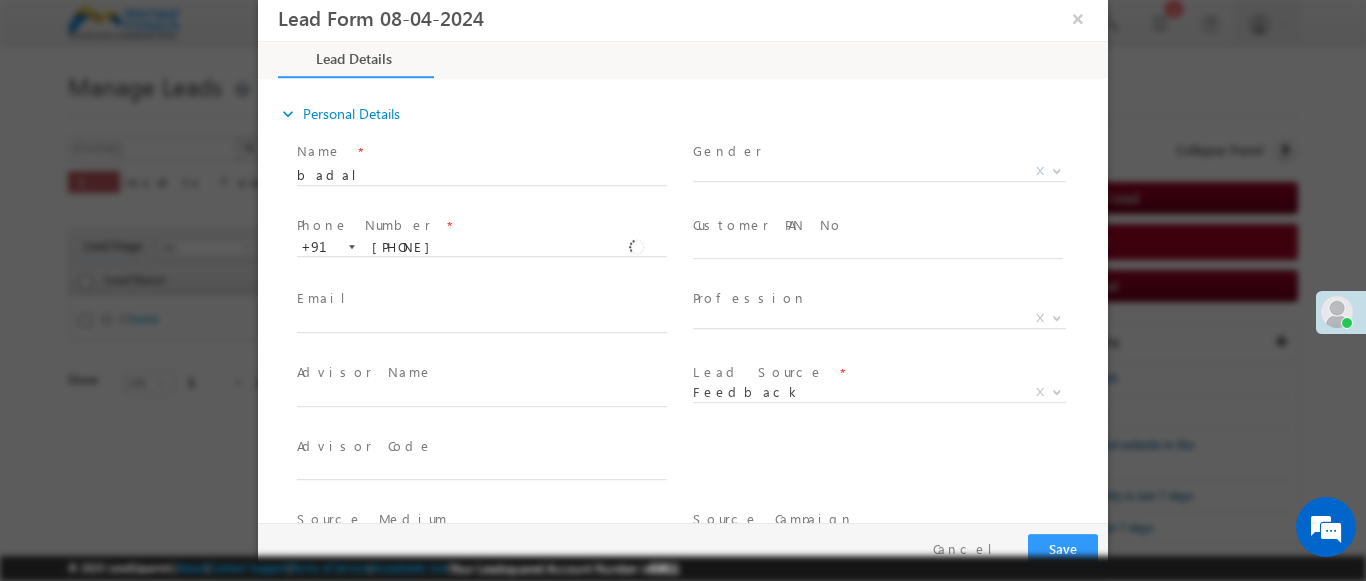 scroll, scrollTop: 315, scrollLeft: 0, axis: vertical 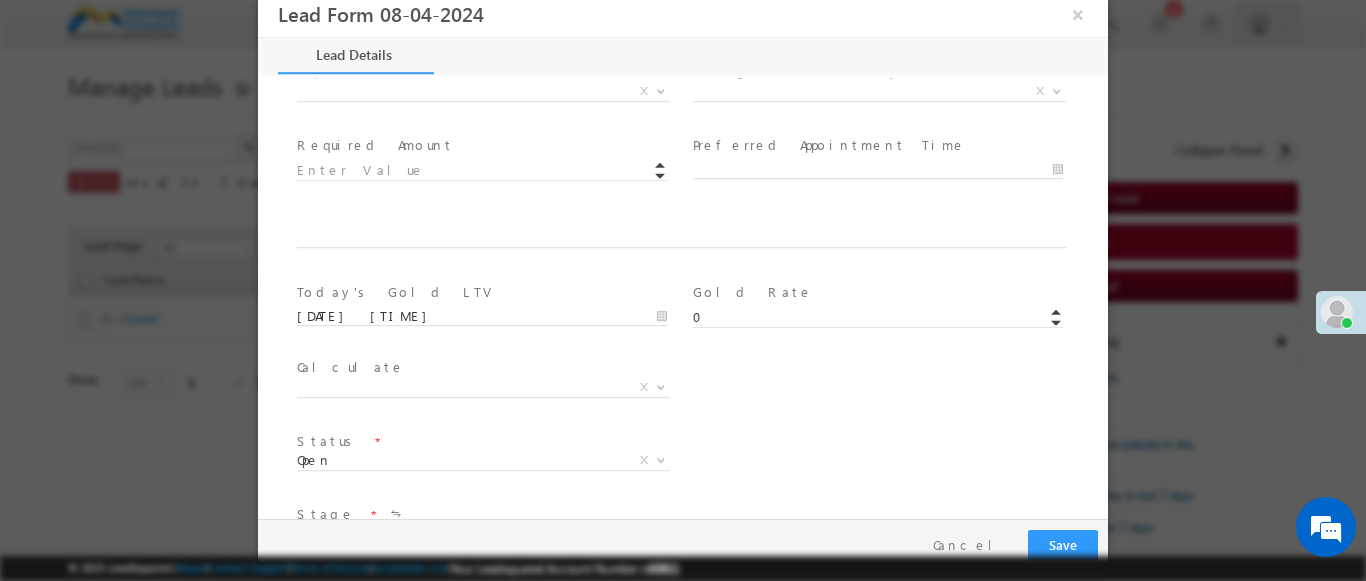 type on "600007" 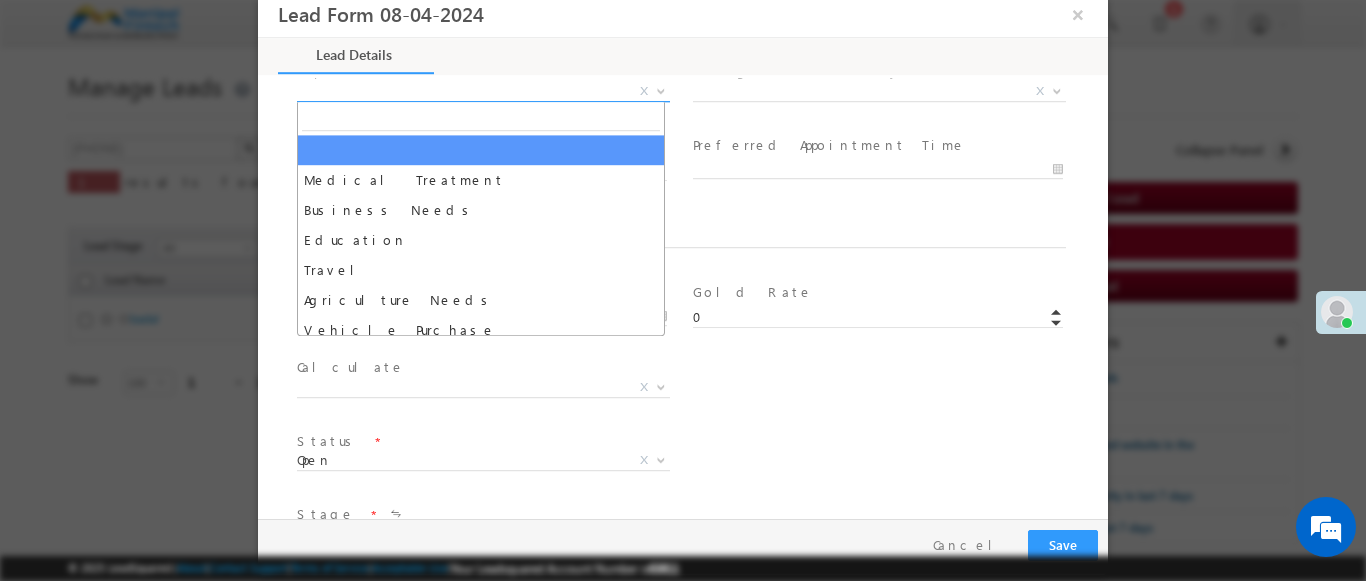 select on "Medical Treatment" 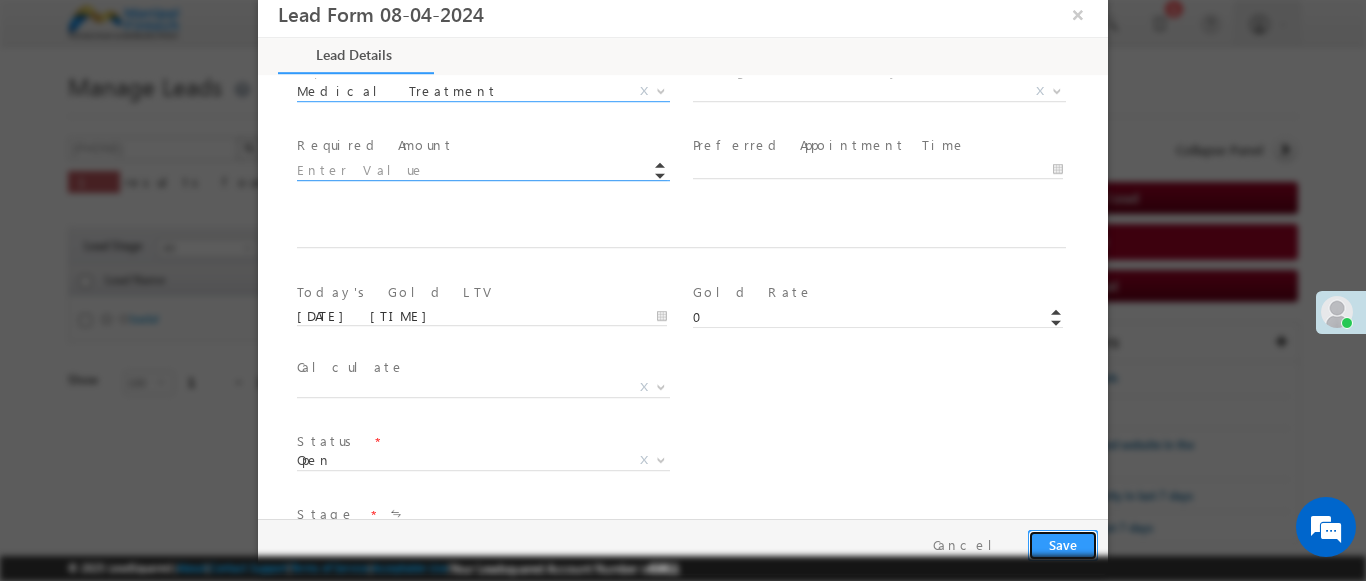 click on "Save" at bounding box center [1063, 545] 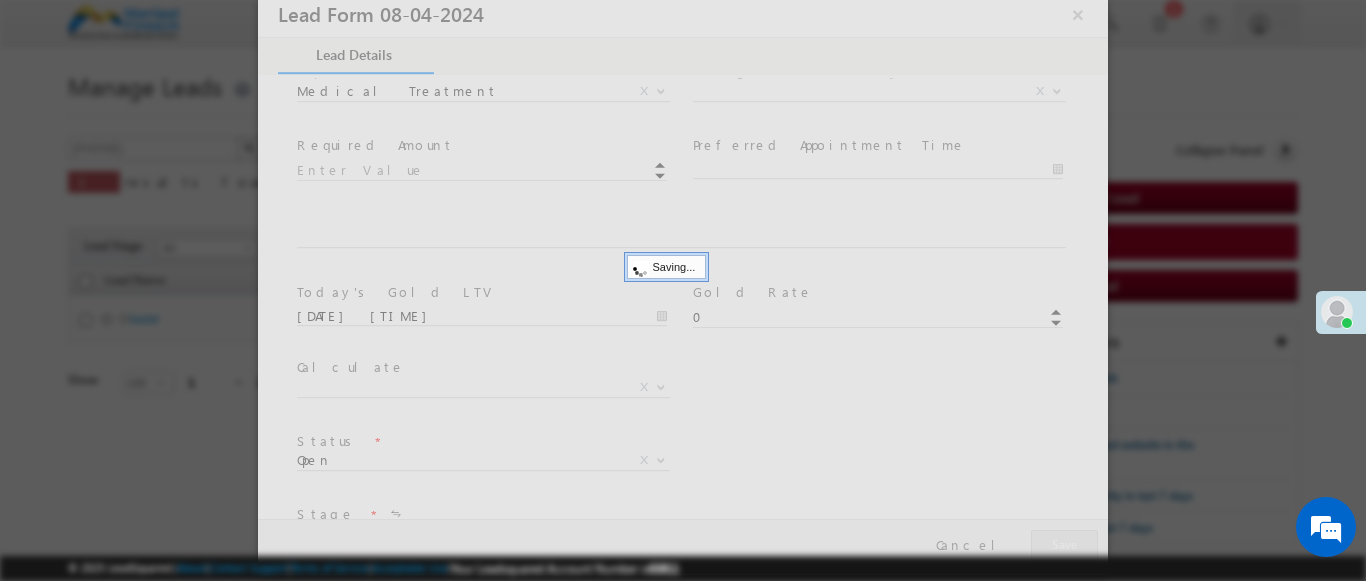 type on "Tamil Nadu" 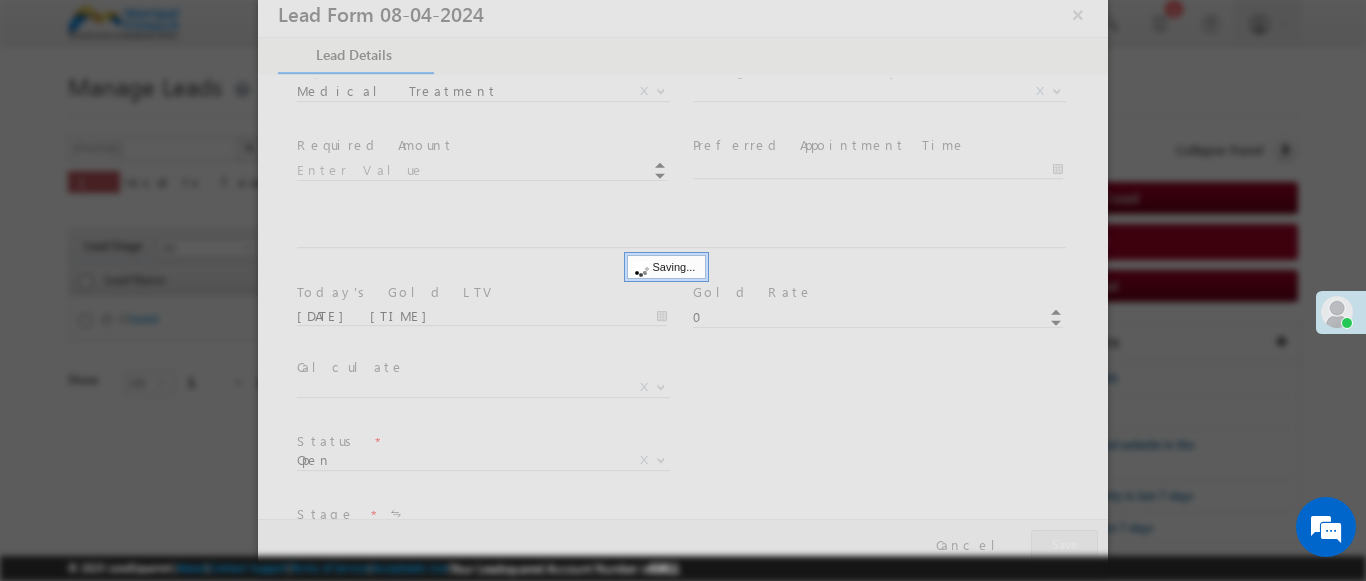 type on "Chennai" 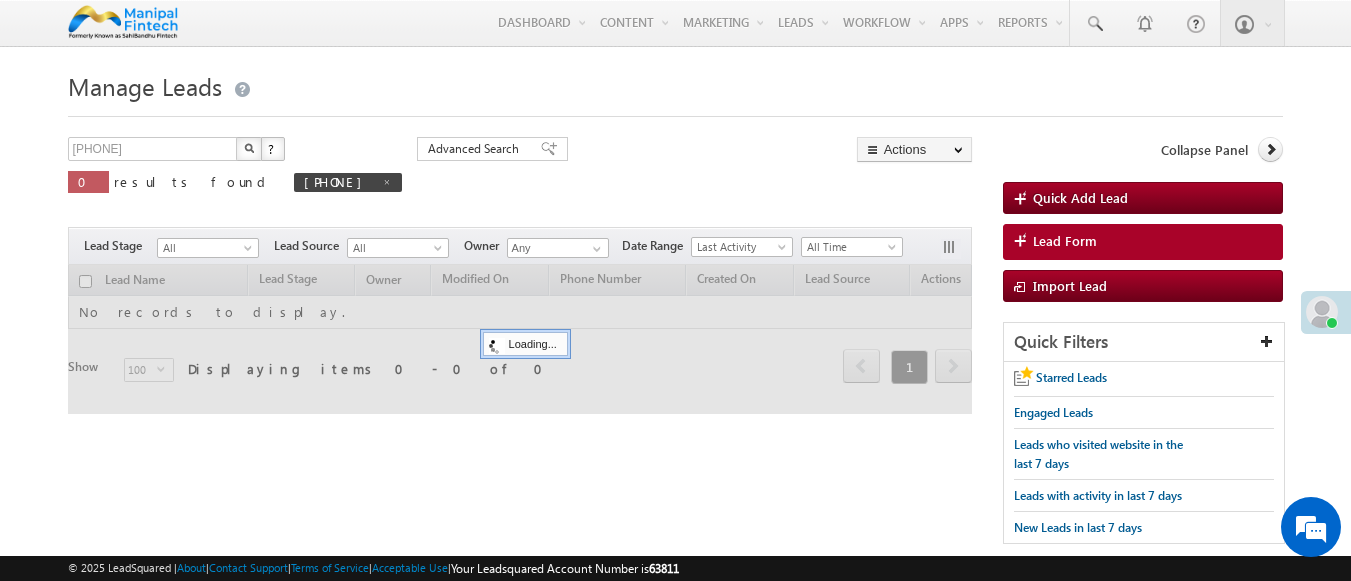 scroll, scrollTop: 0, scrollLeft: 0, axis: both 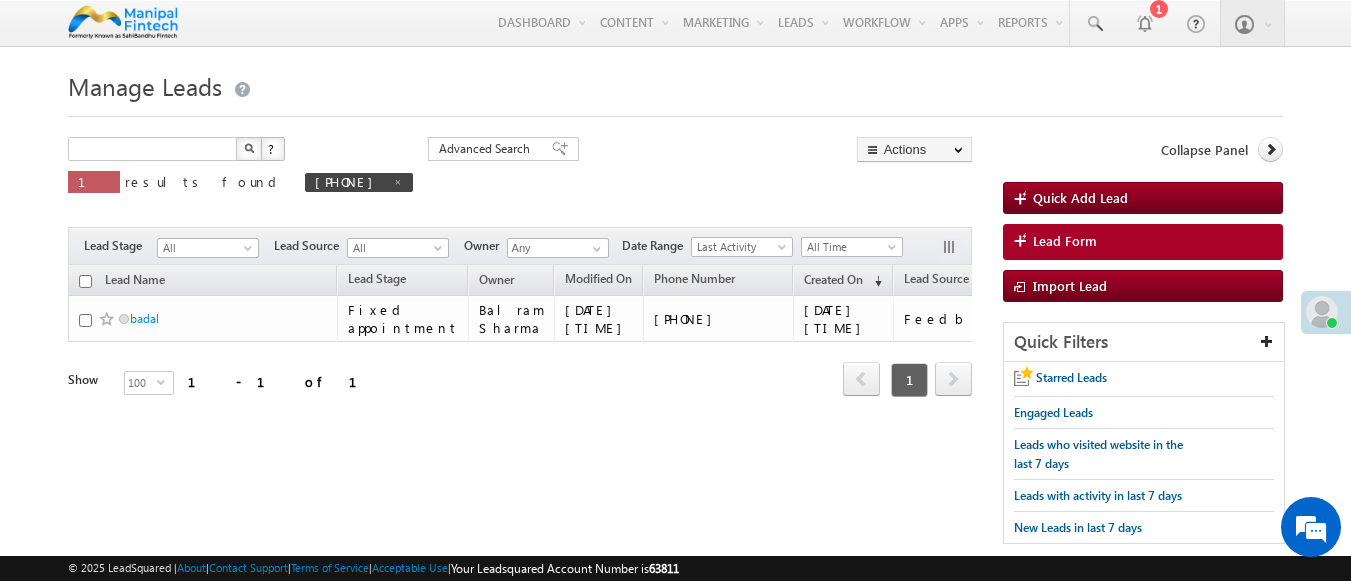 type on "Search Leads" 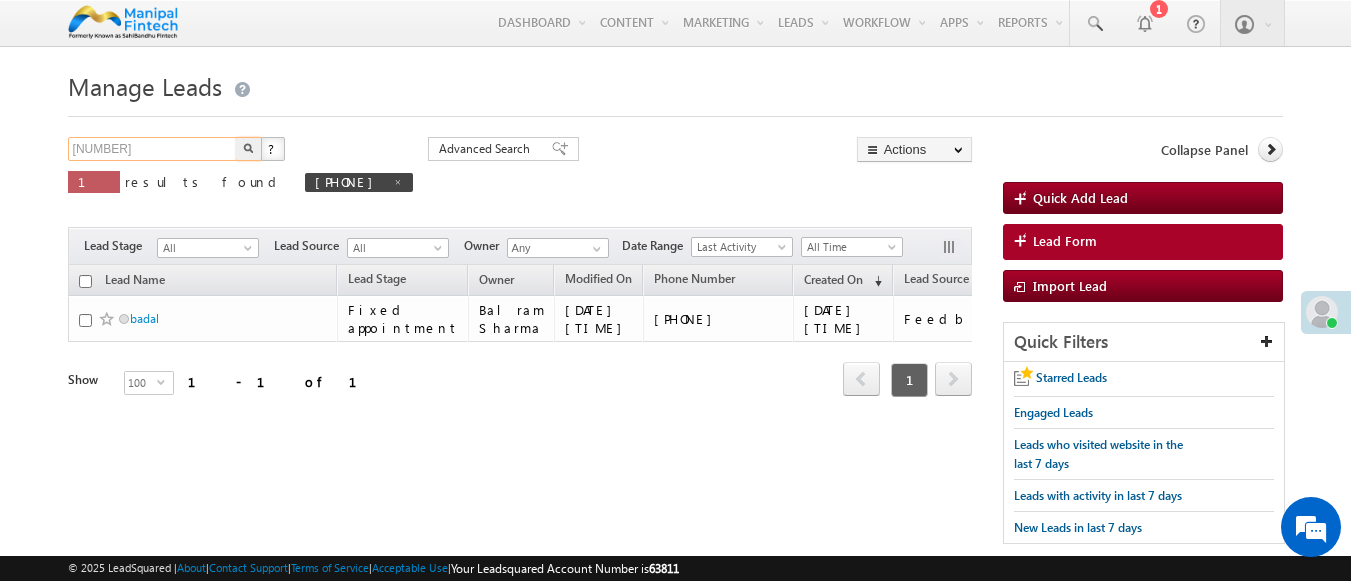 type on "9633754251" 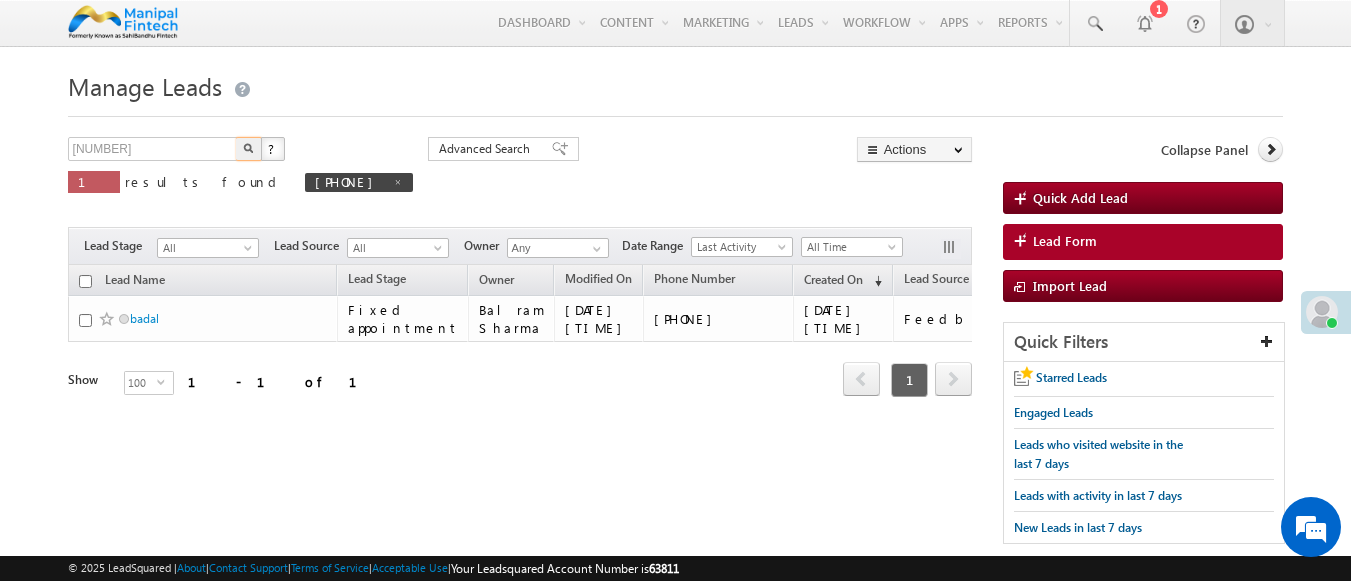 click at bounding box center (248, 148) 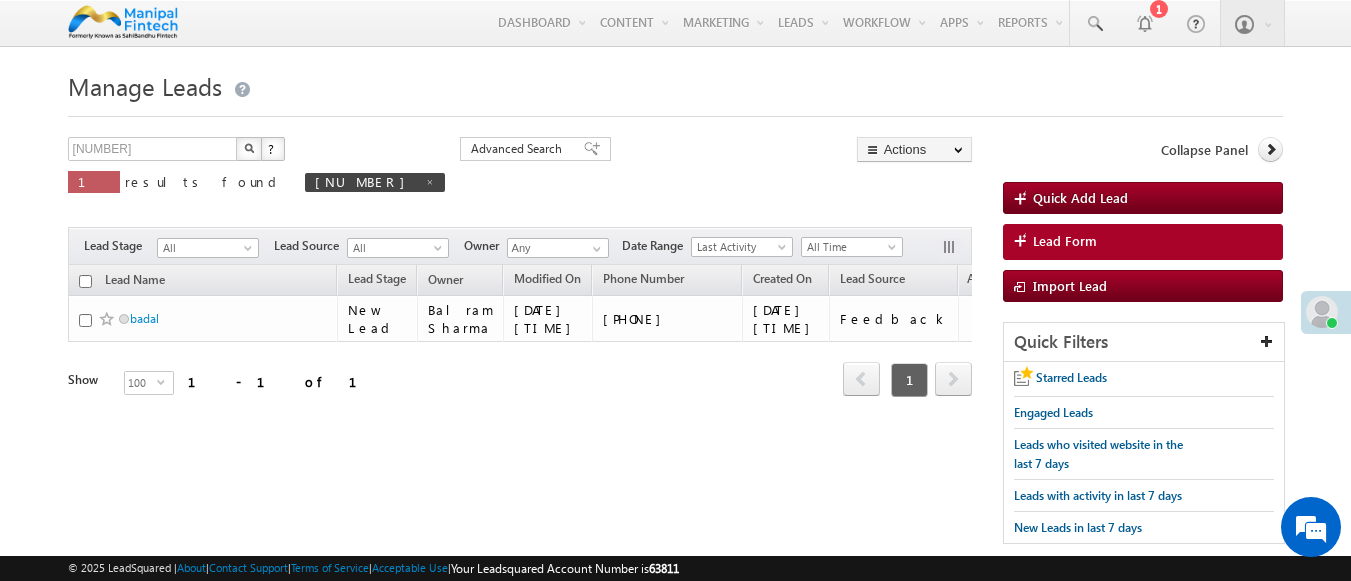 scroll, scrollTop: 0, scrollLeft: 0, axis: both 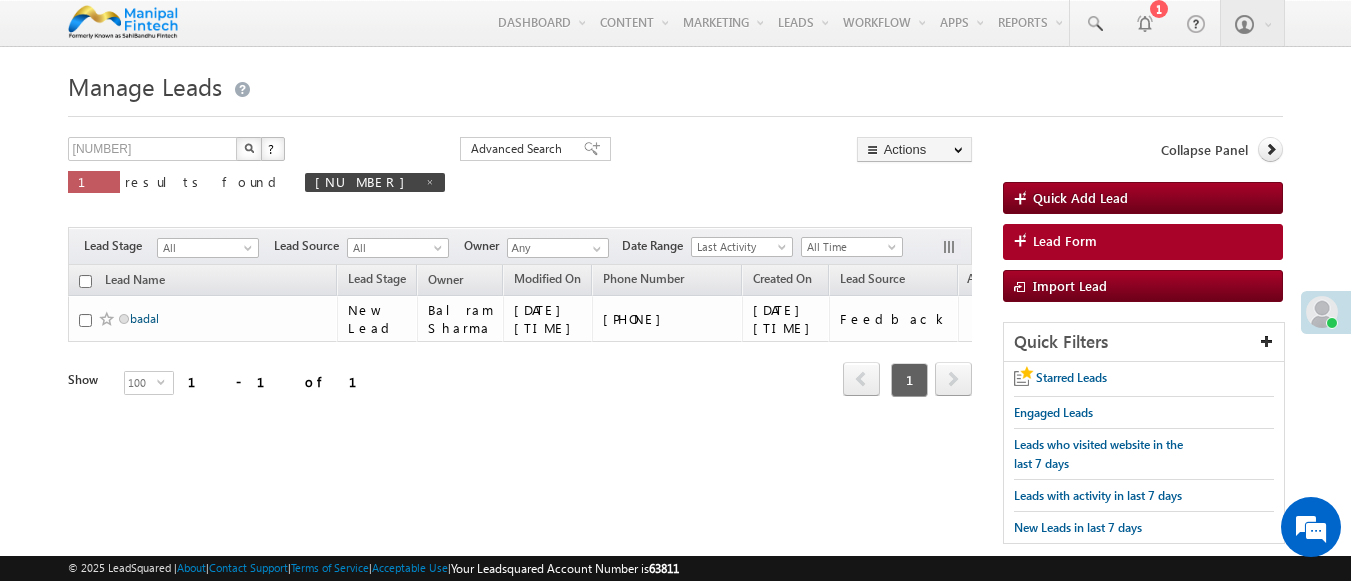 click on "badal" at bounding box center [144, 318] 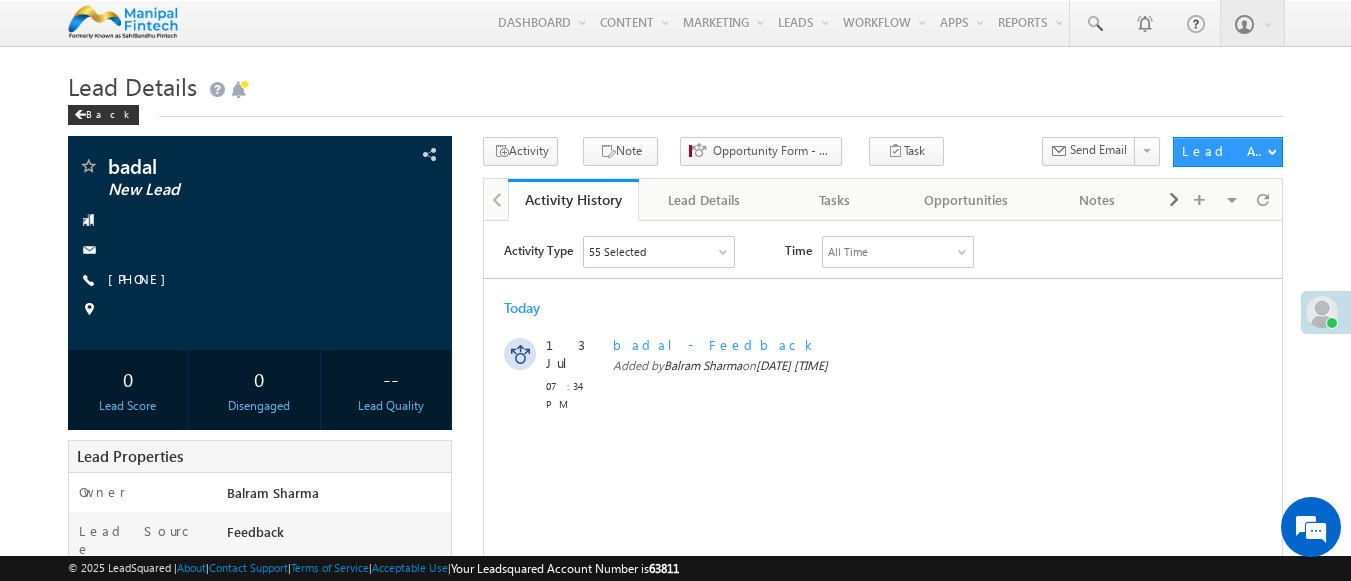 scroll, scrollTop: 0, scrollLeft: 0, axis: both 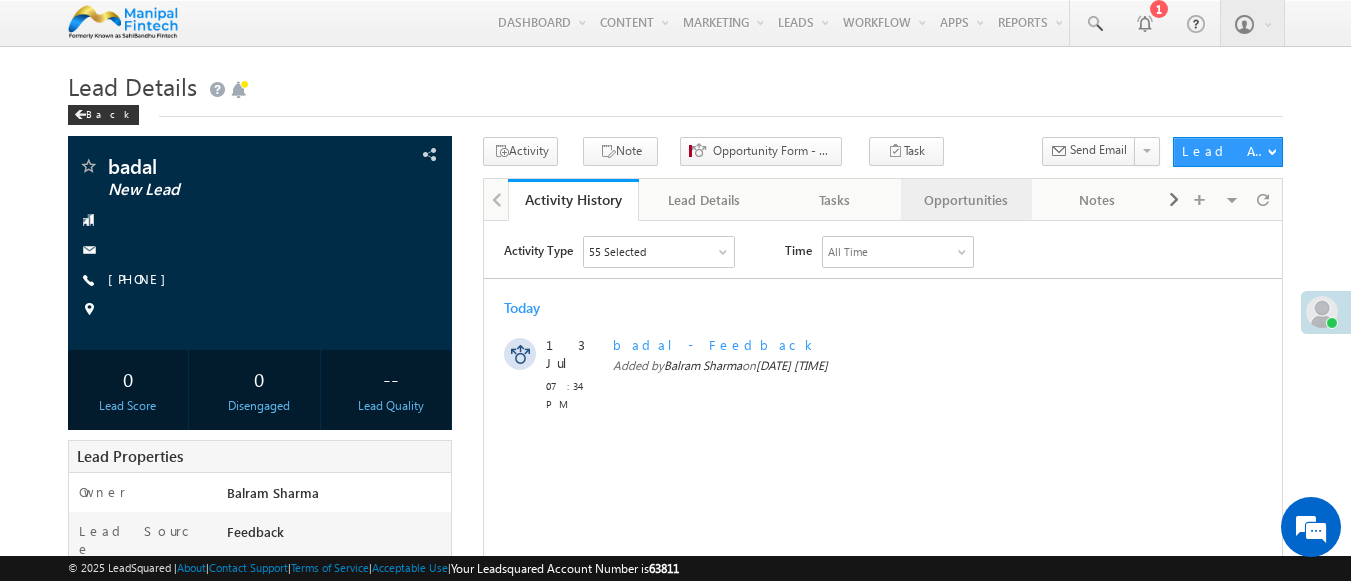 click on "Opportunities" at bounding box center (965, 200) 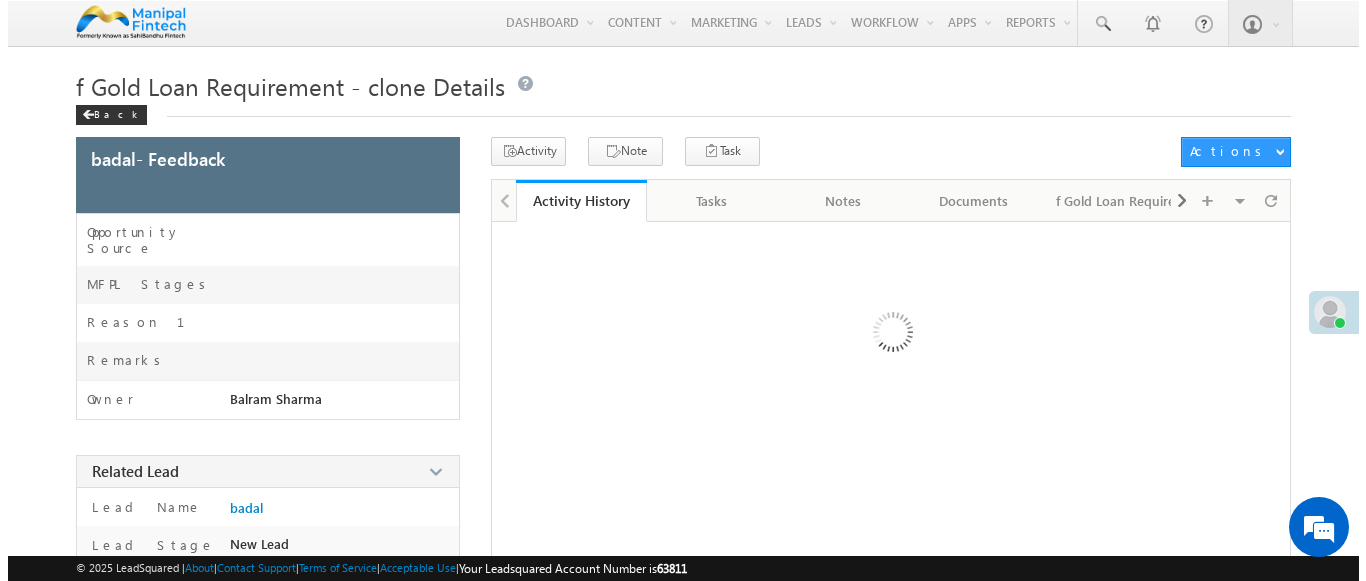 scroll, scrollTop: 0, scrollLeft: 0, axis: both 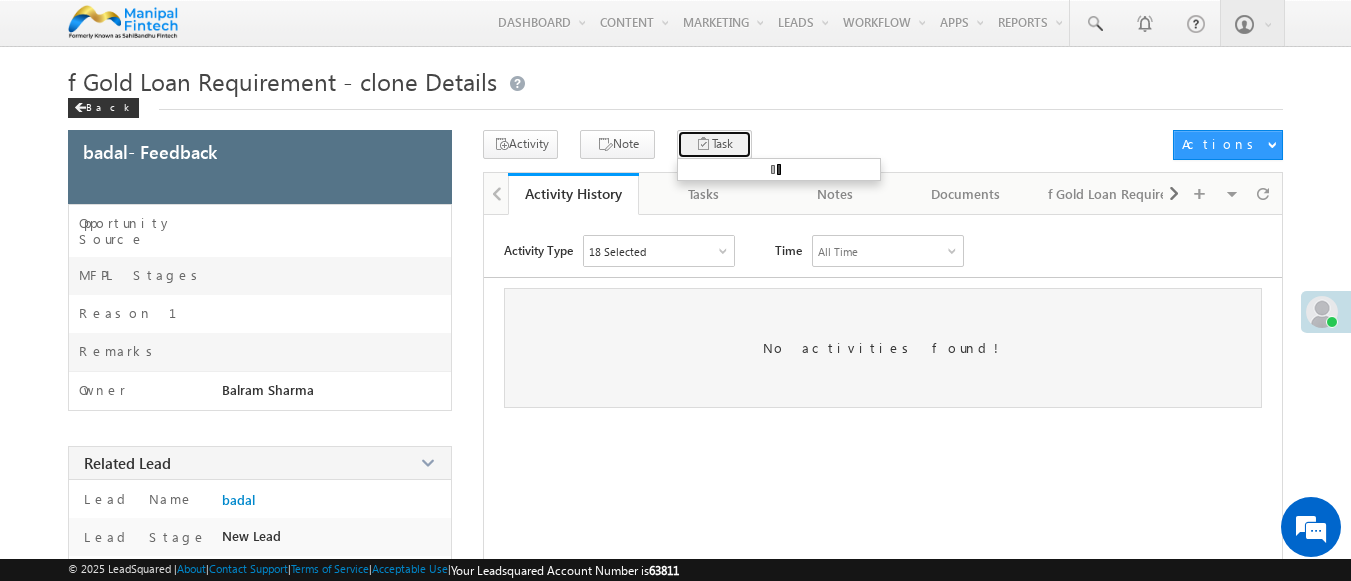 click on "Task" at bounding box center (714, 144) 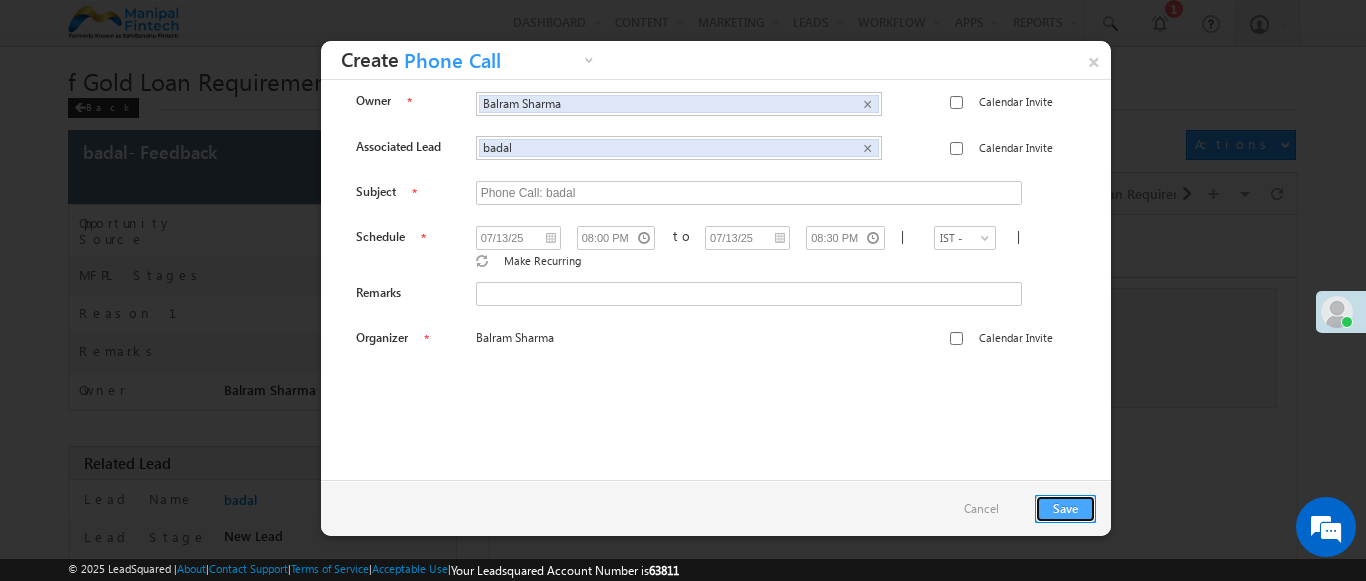 click on "Save" at bounding box center [1065, 509] 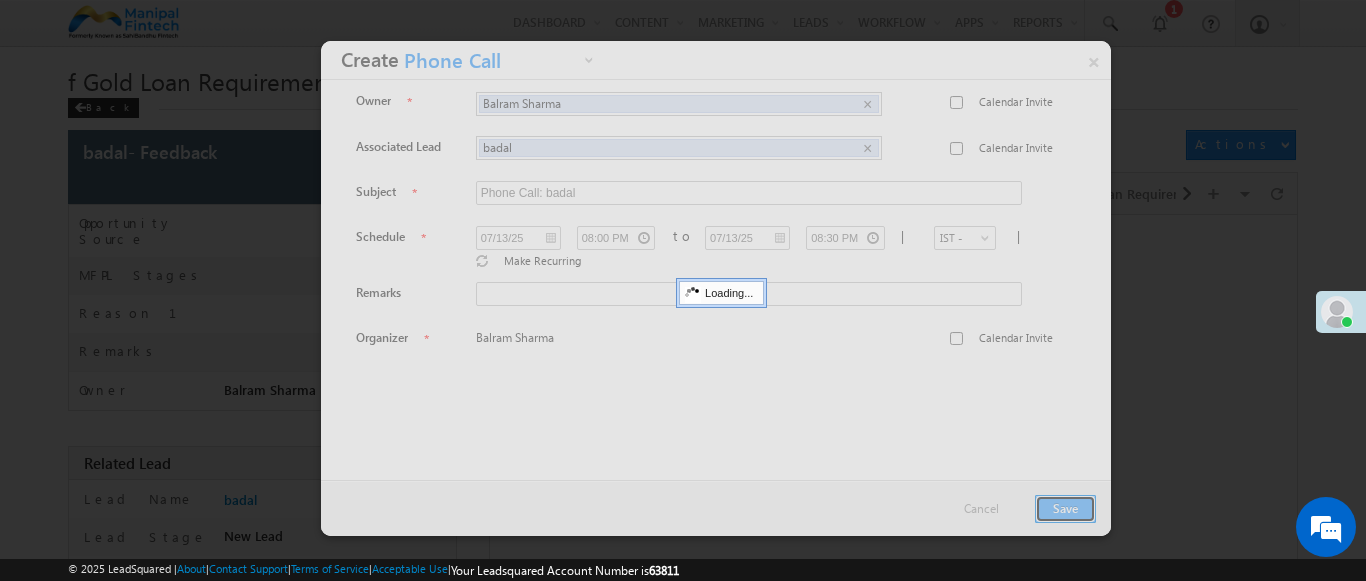 scroll, scrollTop: 182, scrollLeft: 0, axis: vertical 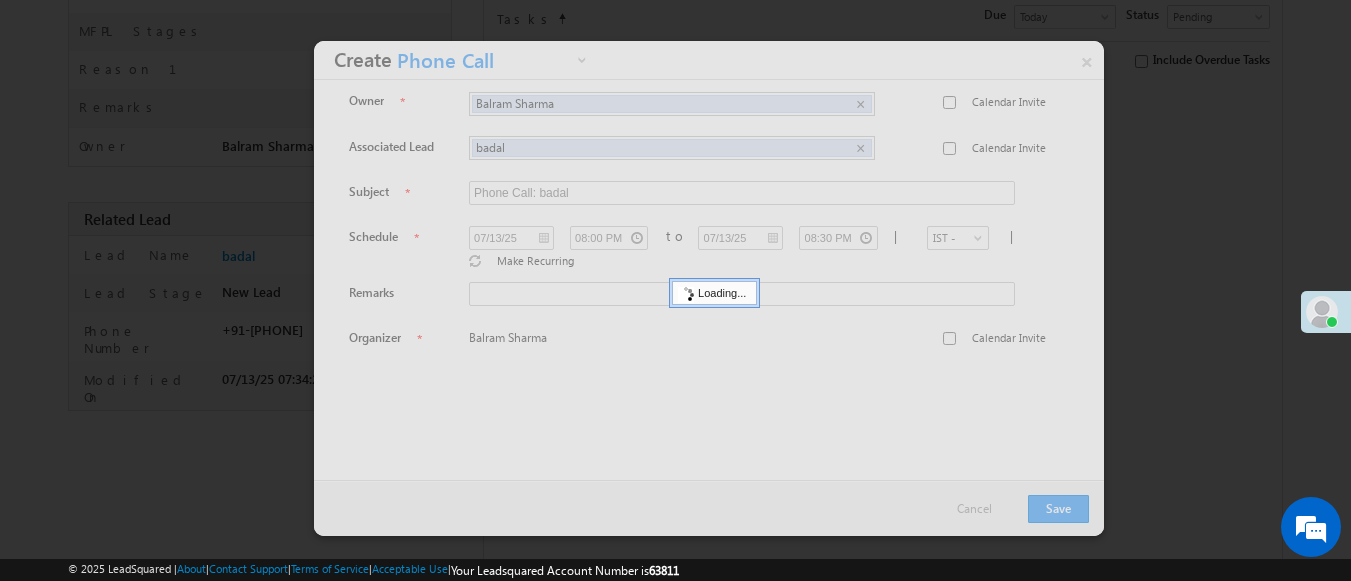 click on "Tasks" at bounding box center (704, -52) 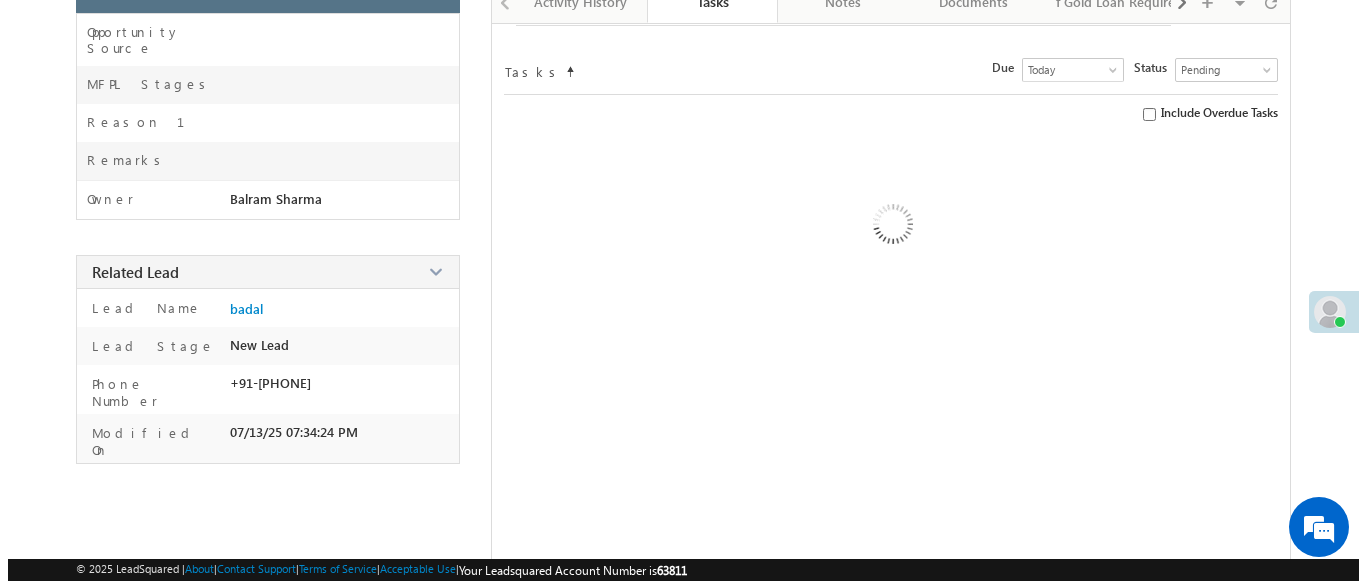 scroll, scrollTop: 235, scrollLeft: 0, axis: vertical 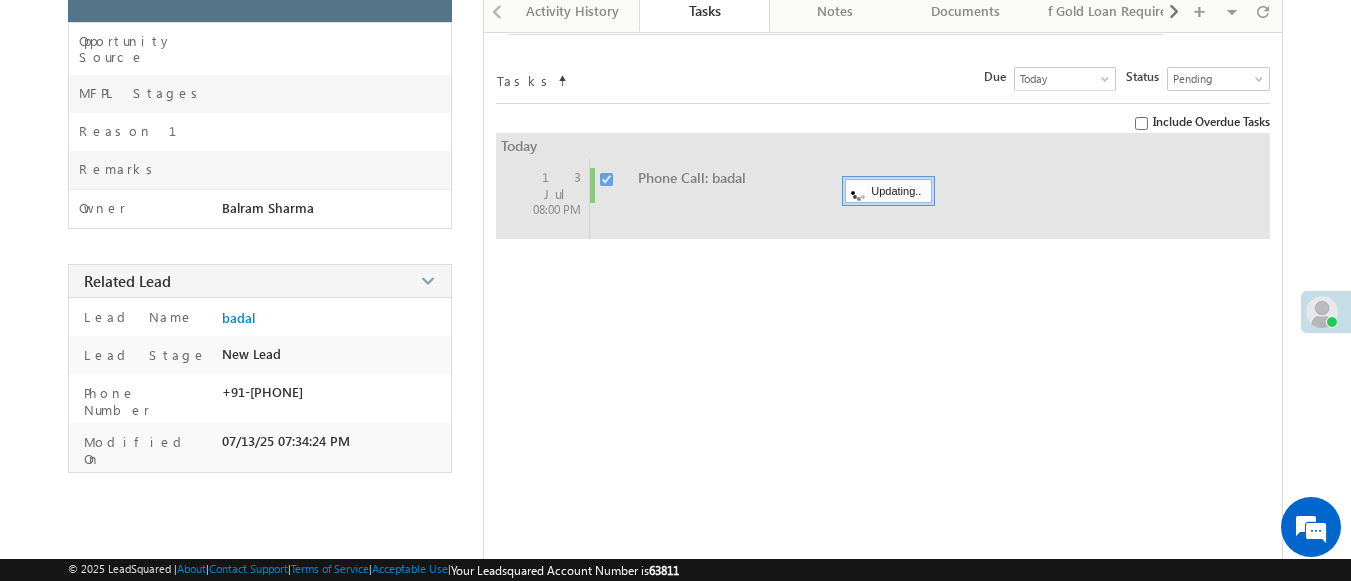checkbox on "false" 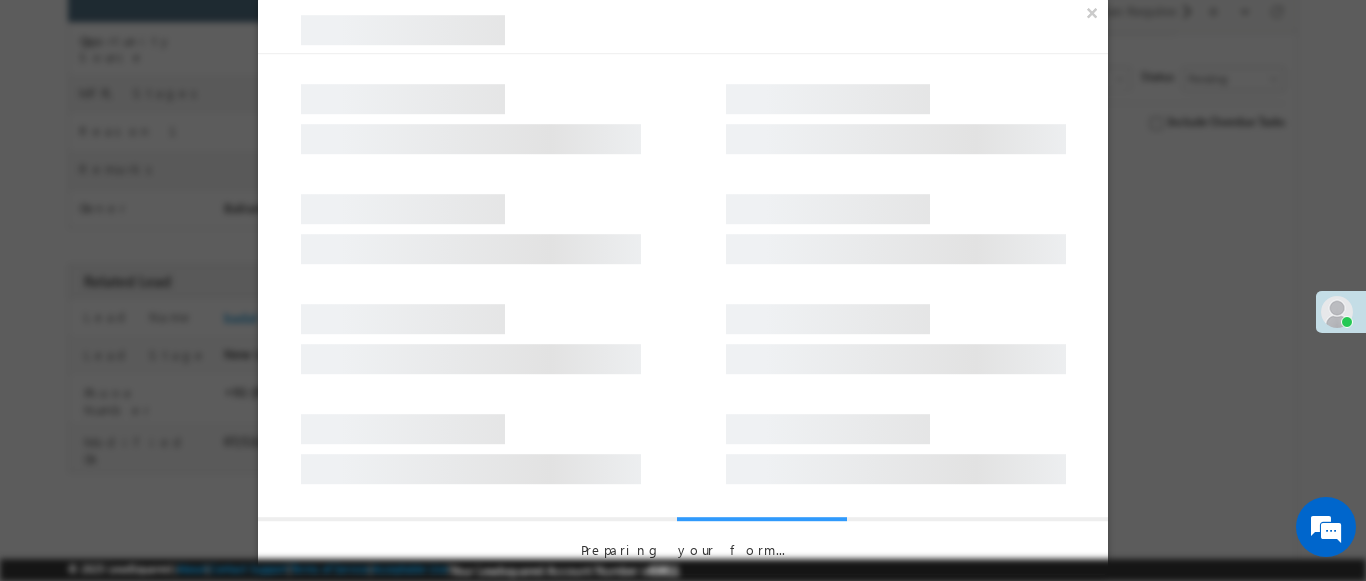 scroll, scrollTop: 182, scrollLeft: 0, axis: vertical 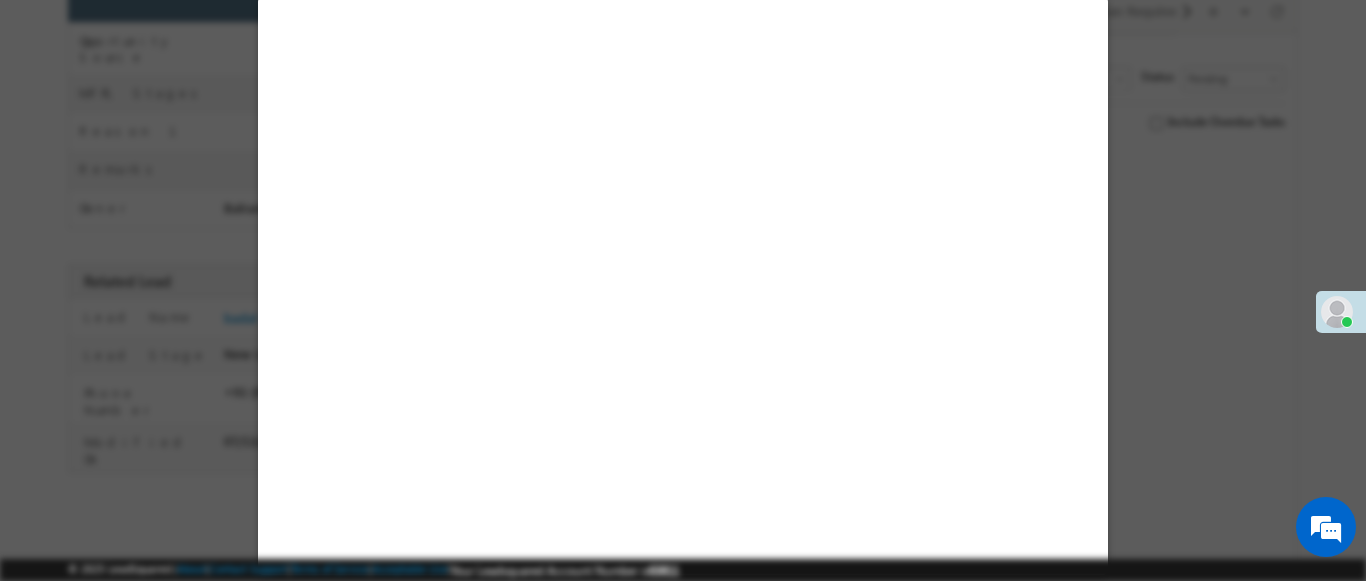 select on "Feedback" 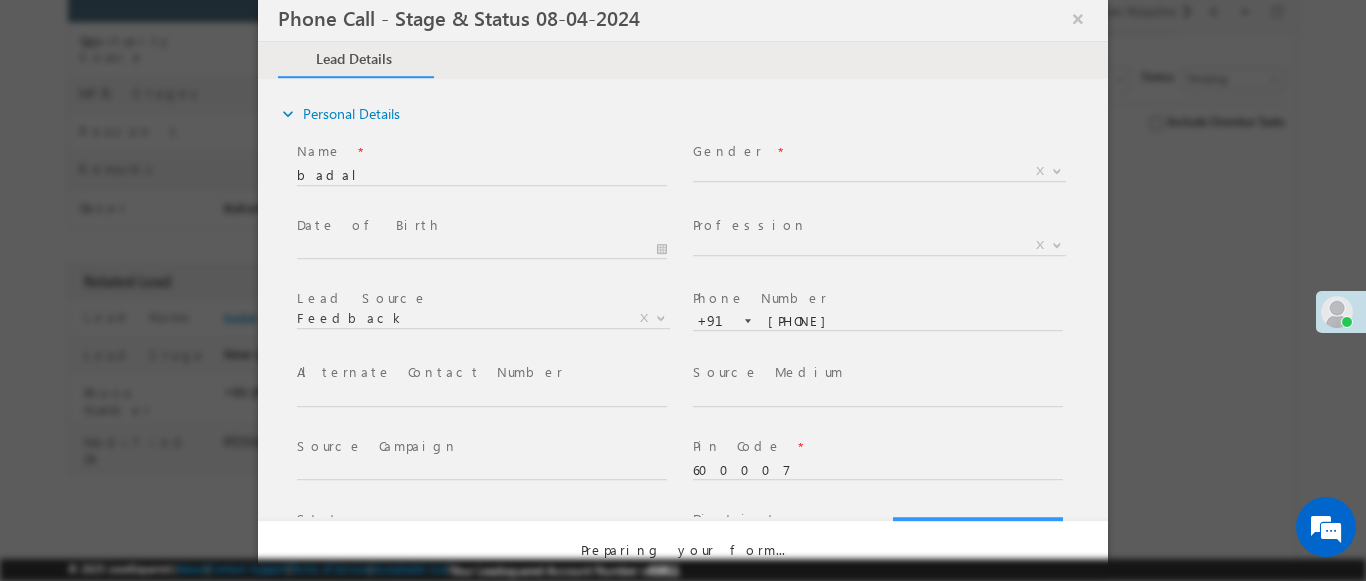 select on "Open" 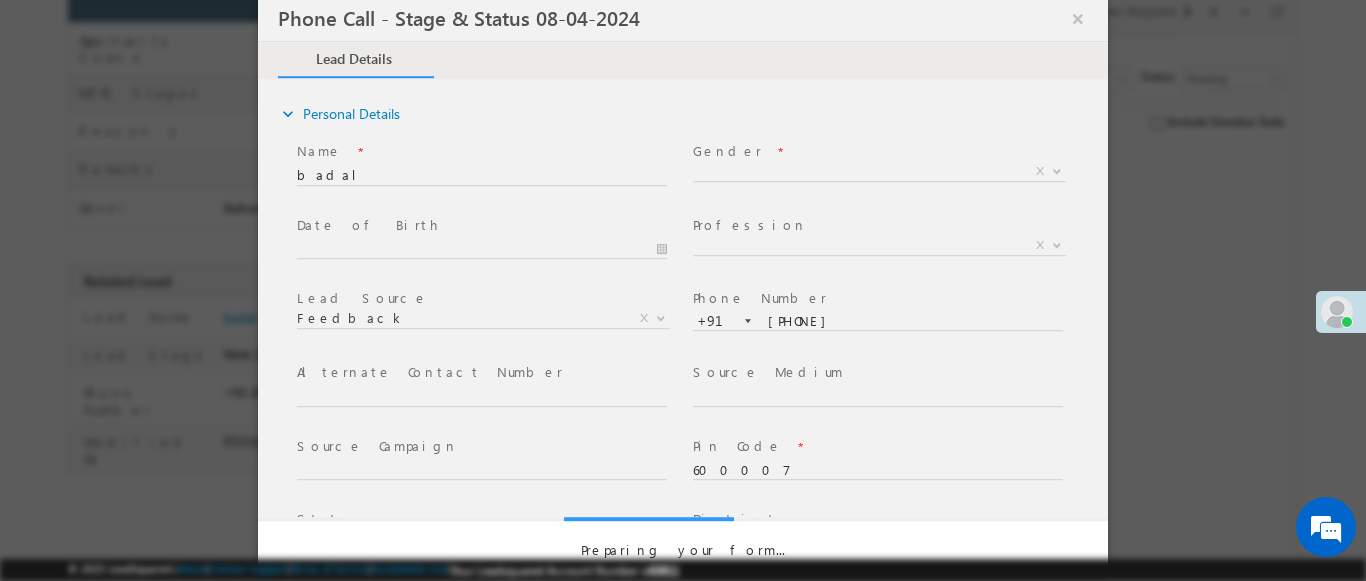 scroll, scrollTop: 0, scrollLeft: 0, axis: both 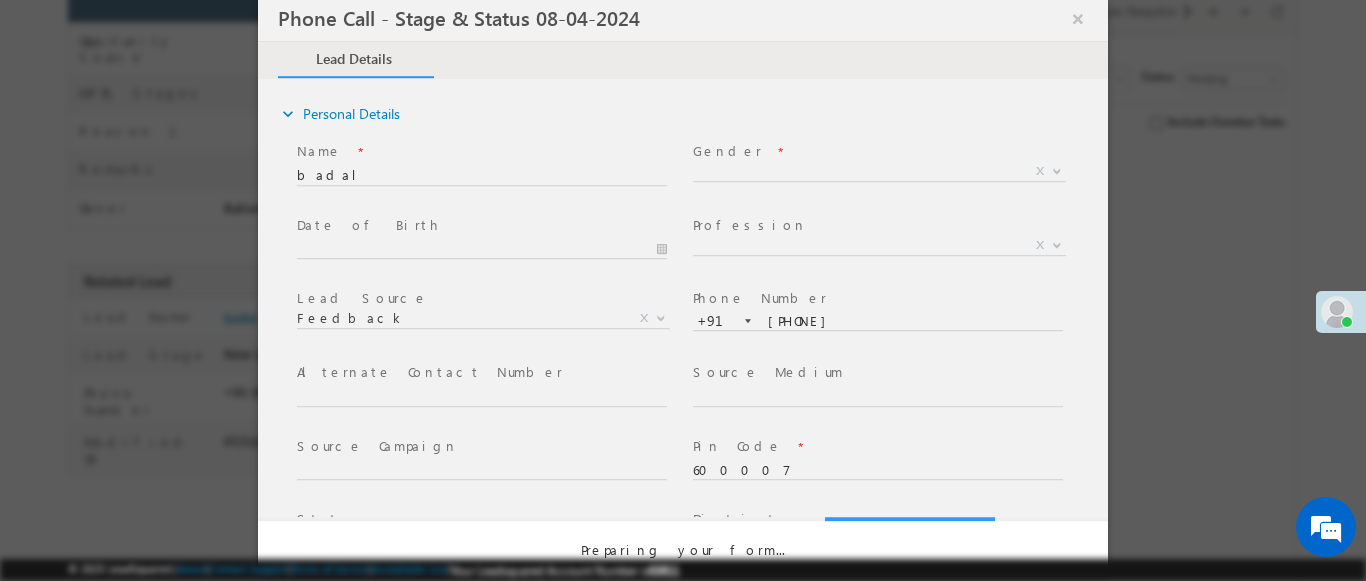 select on "Fresh Lead" 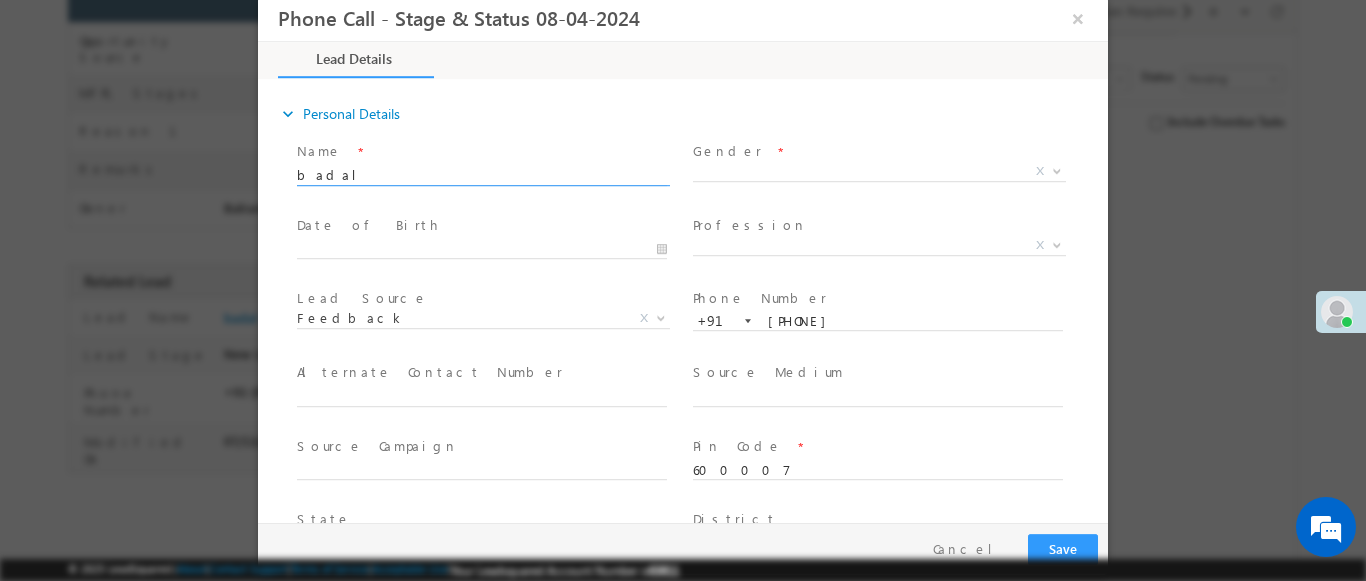 type on "07/13/25 7:34 PM" 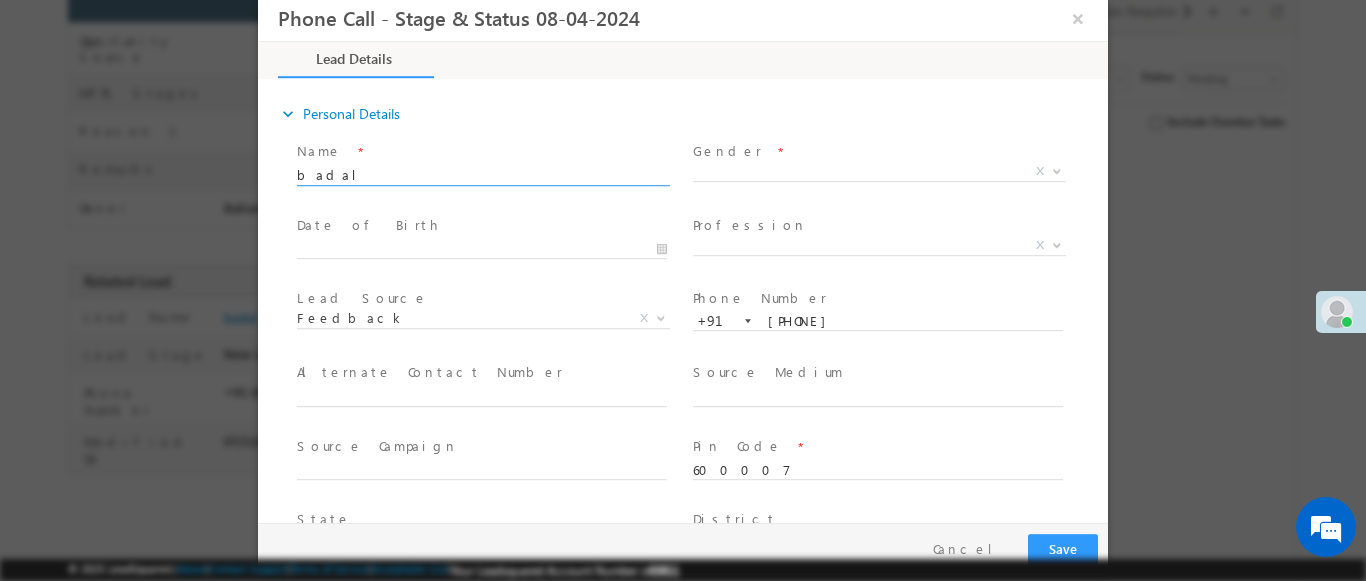 scroll, scrollTop: 0, scrollLeft: 0, axis: both 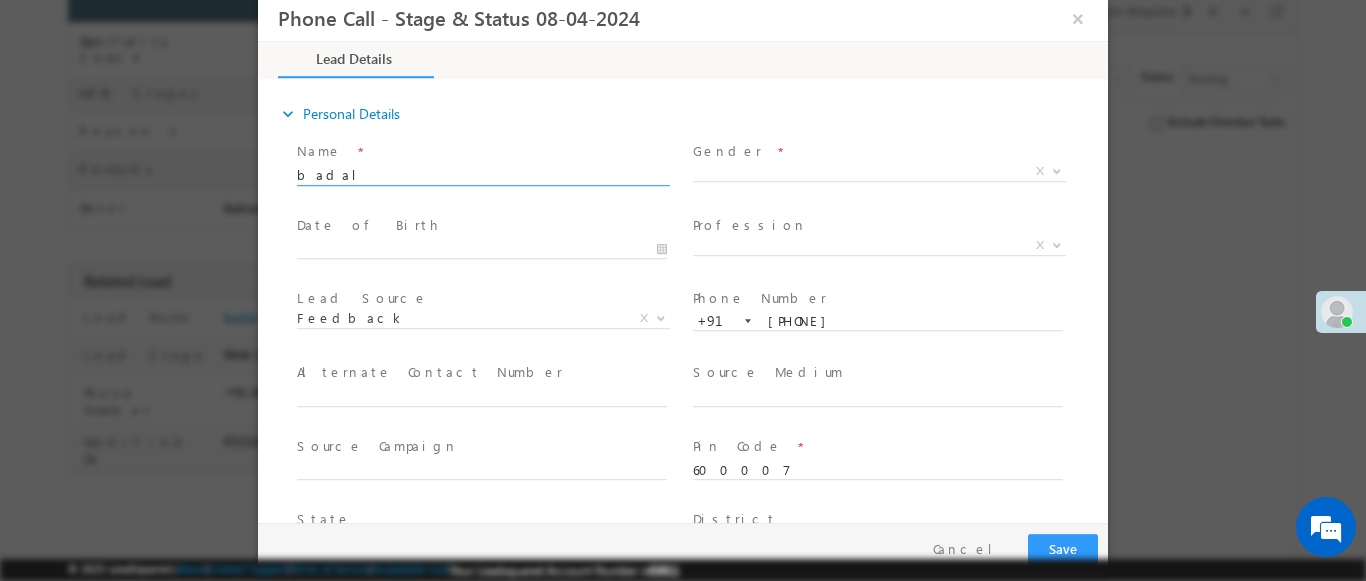 click at bounding box center (1057, 170) 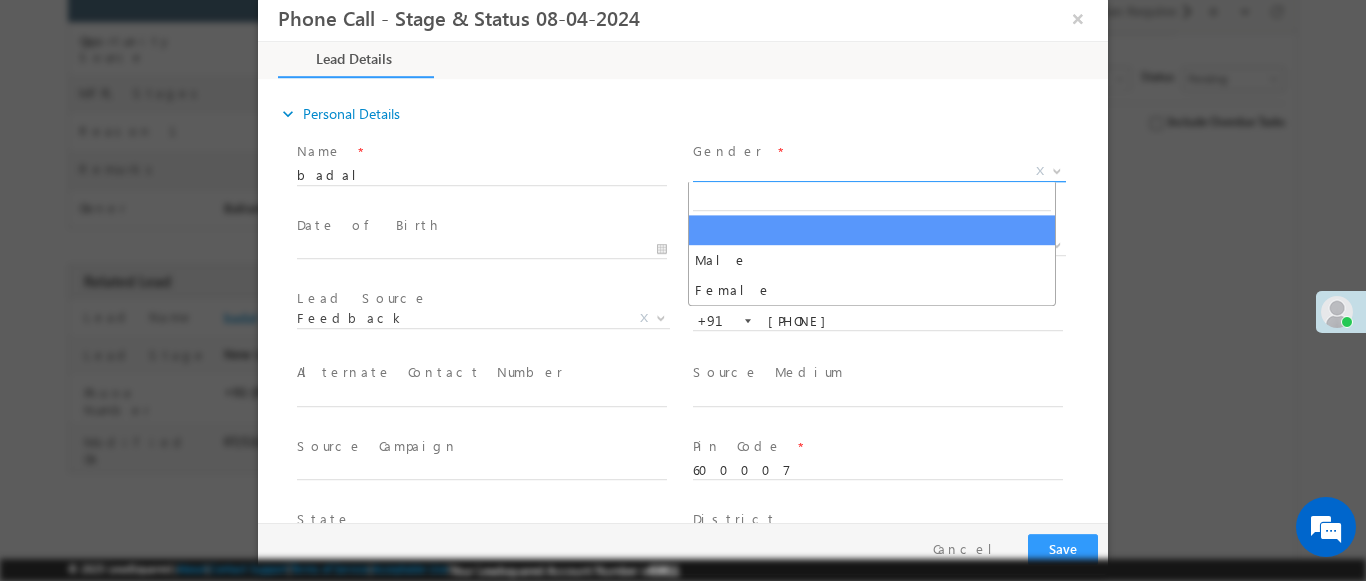 select on "Male" 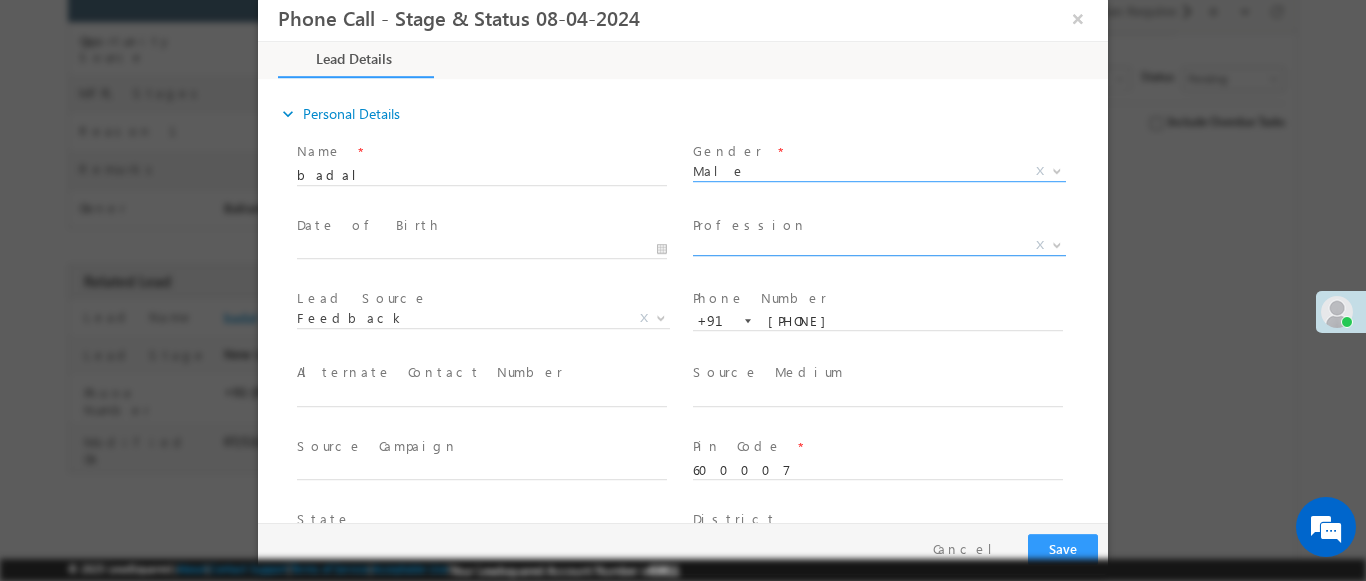 scroll, scrollTop: 3, scrollLeft: 0, axis: vertical 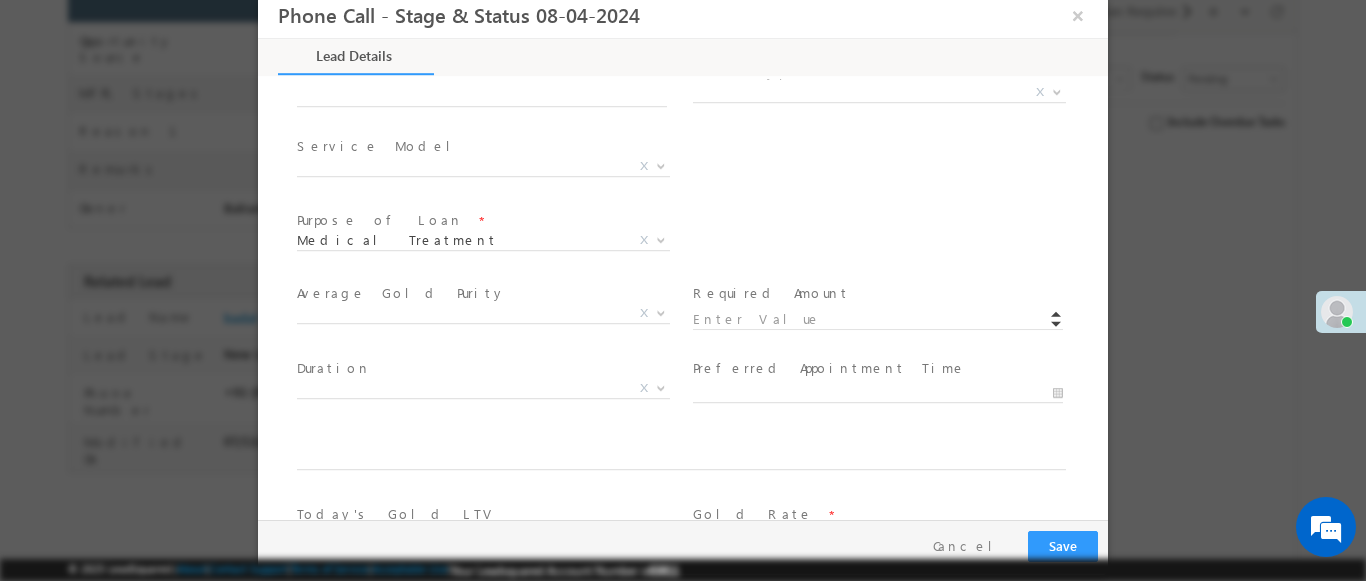 click at bounding box center (1057, 91) 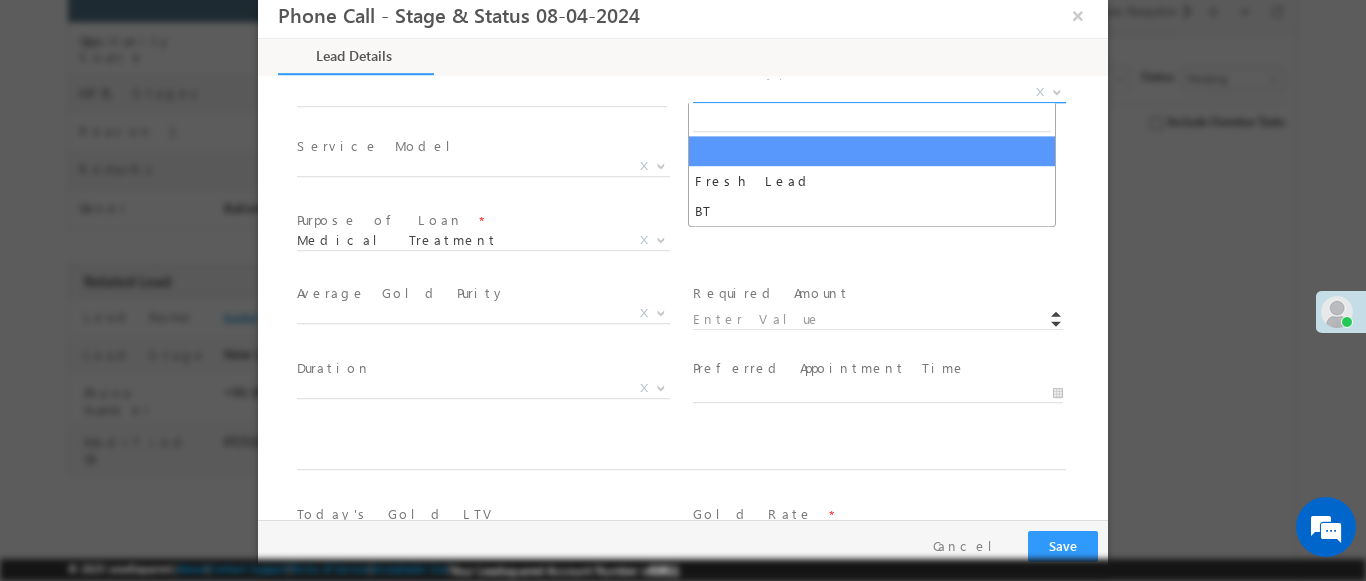 select on "Fresh Lead" 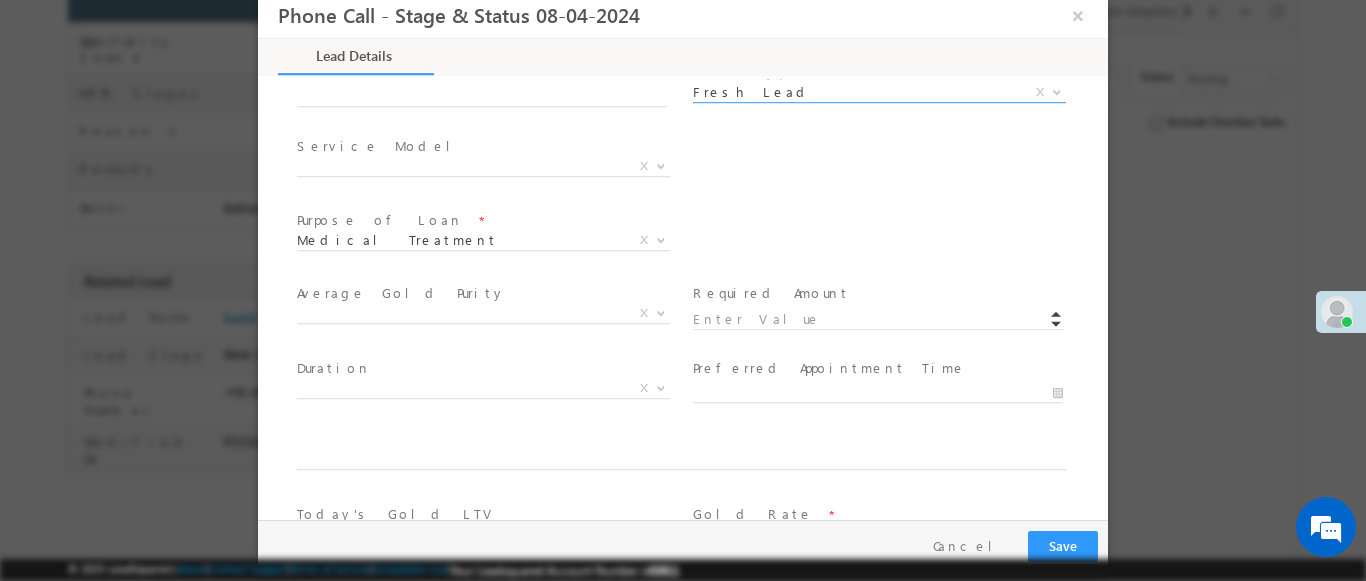 click at bounding box center [661, 165] 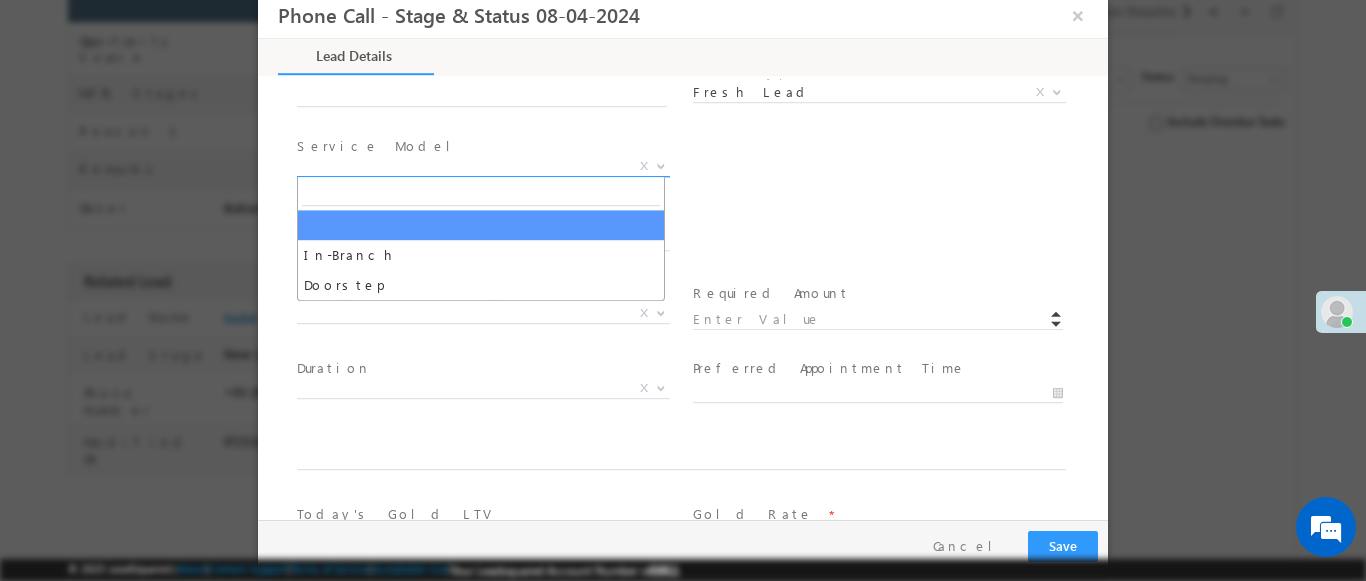 select on "In-Branch" 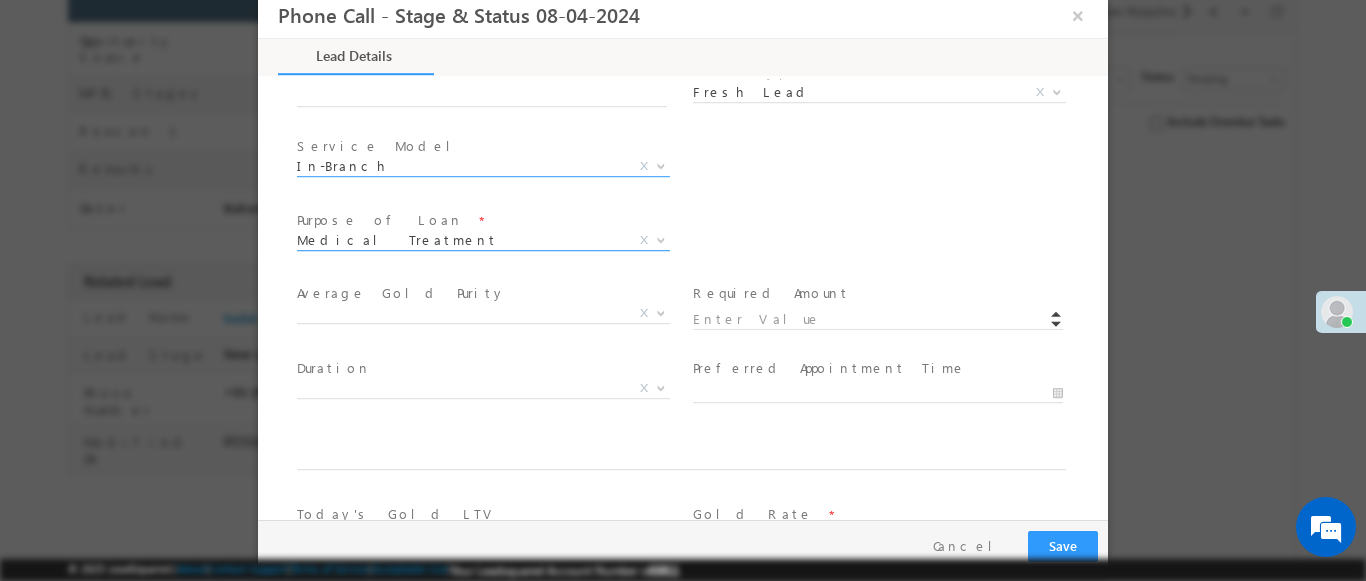 scroll, scrollTop: 1168, scrollLeft: 0, axis: vertical 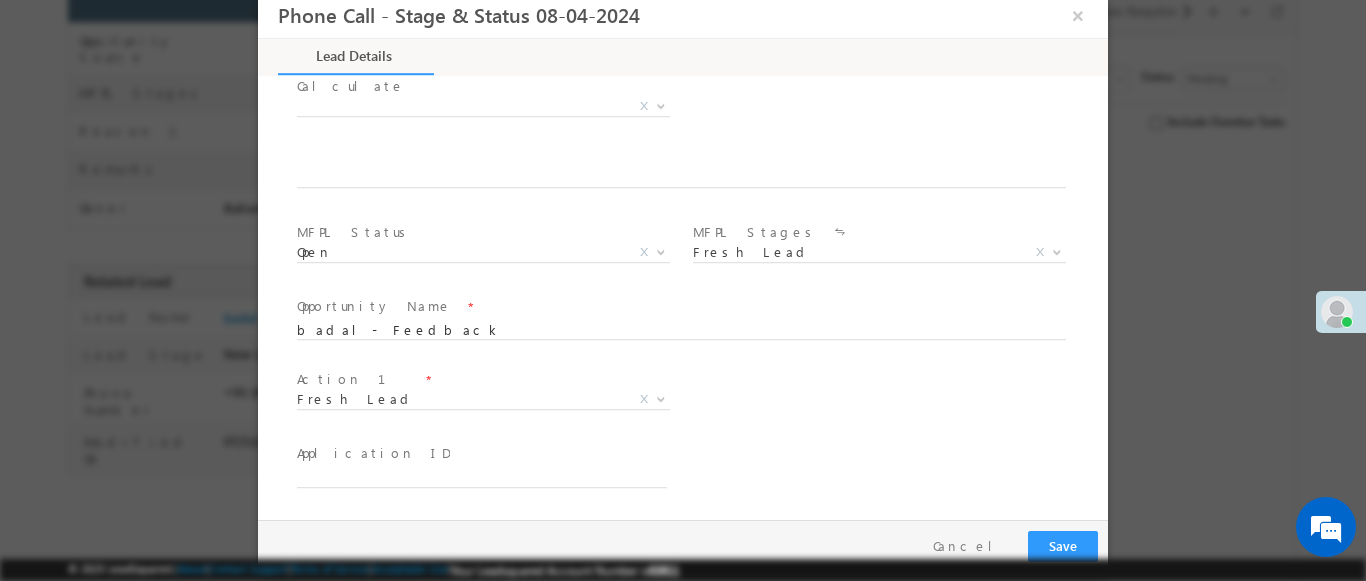 click at bounding box center [661, 398] 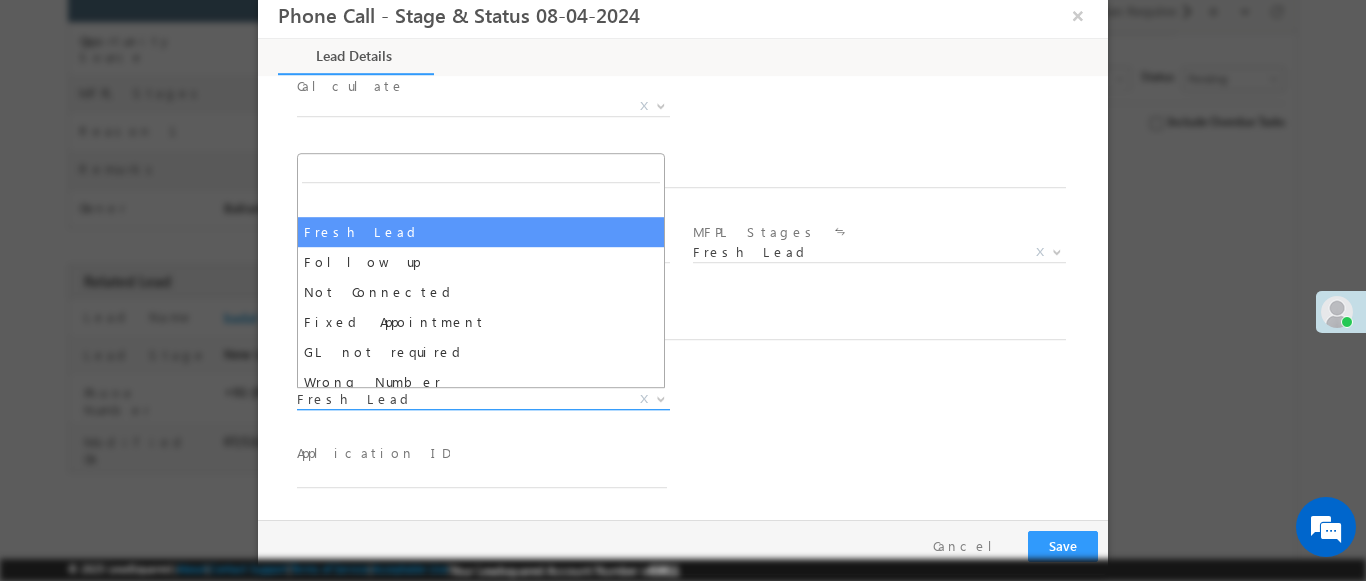 select on "Fixed Appointment" 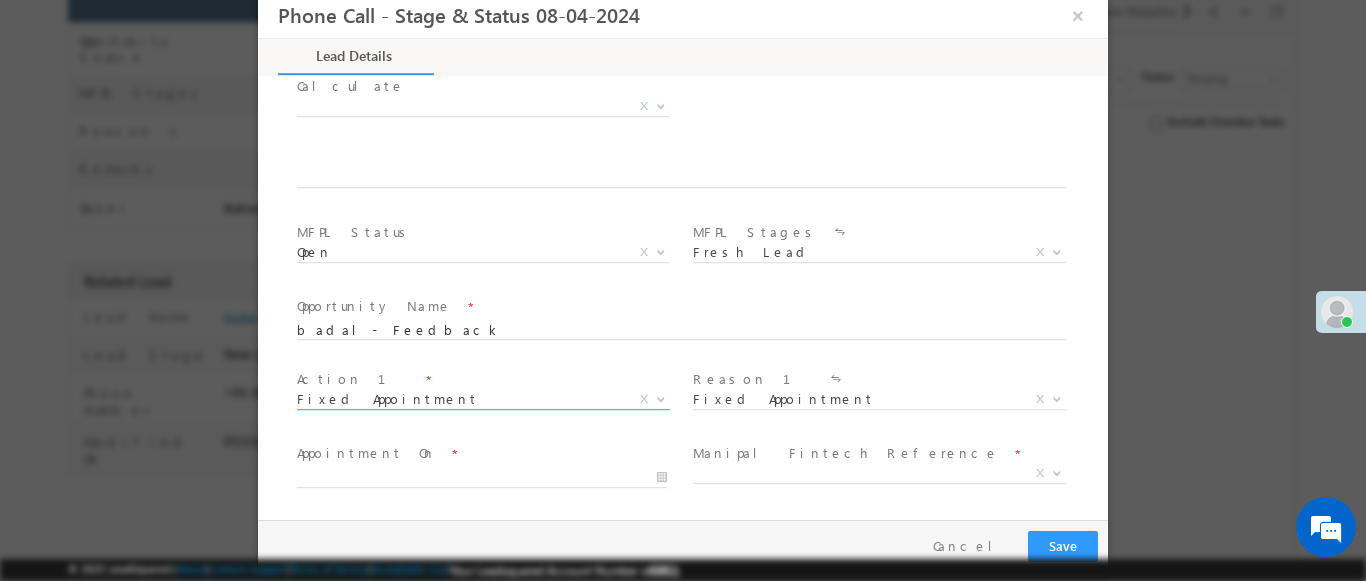 scroll, scrollTop: 3, scrollLeft: 0, axis: vertical 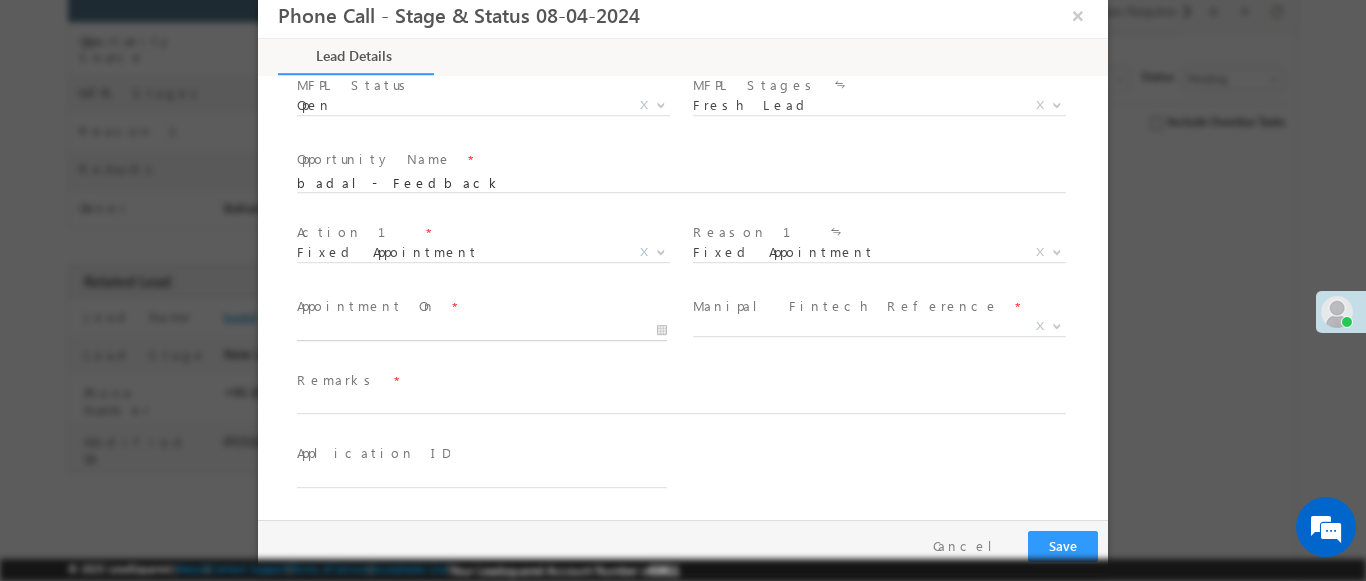 click at bounding box center [482, 331] 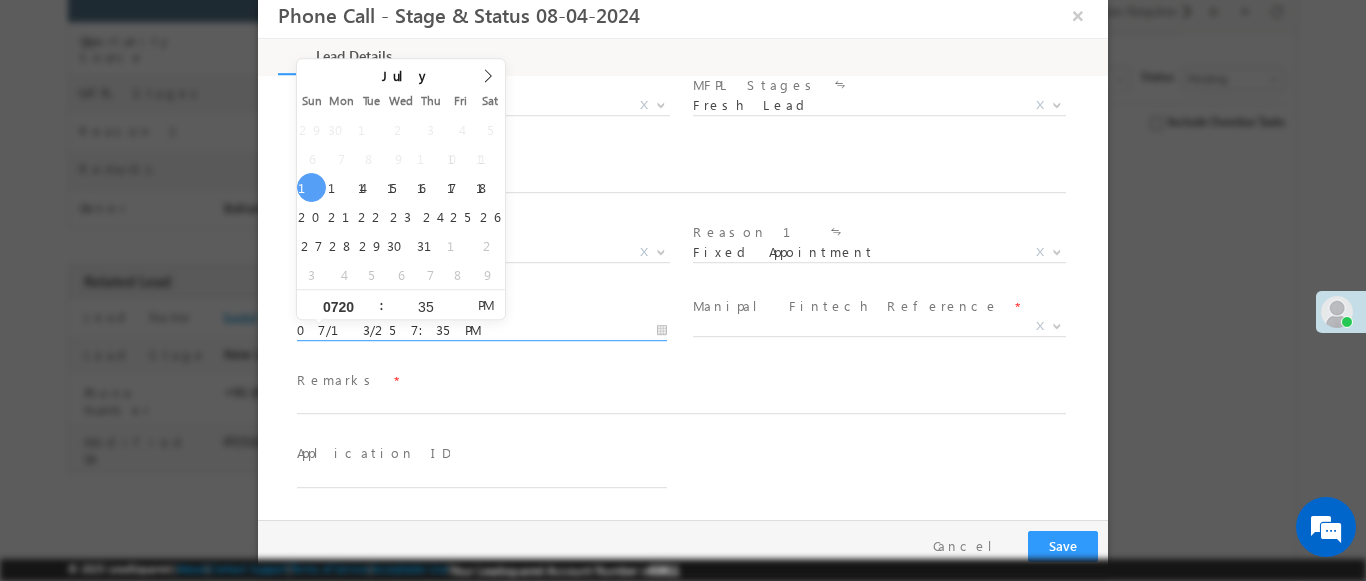 type on "0720" 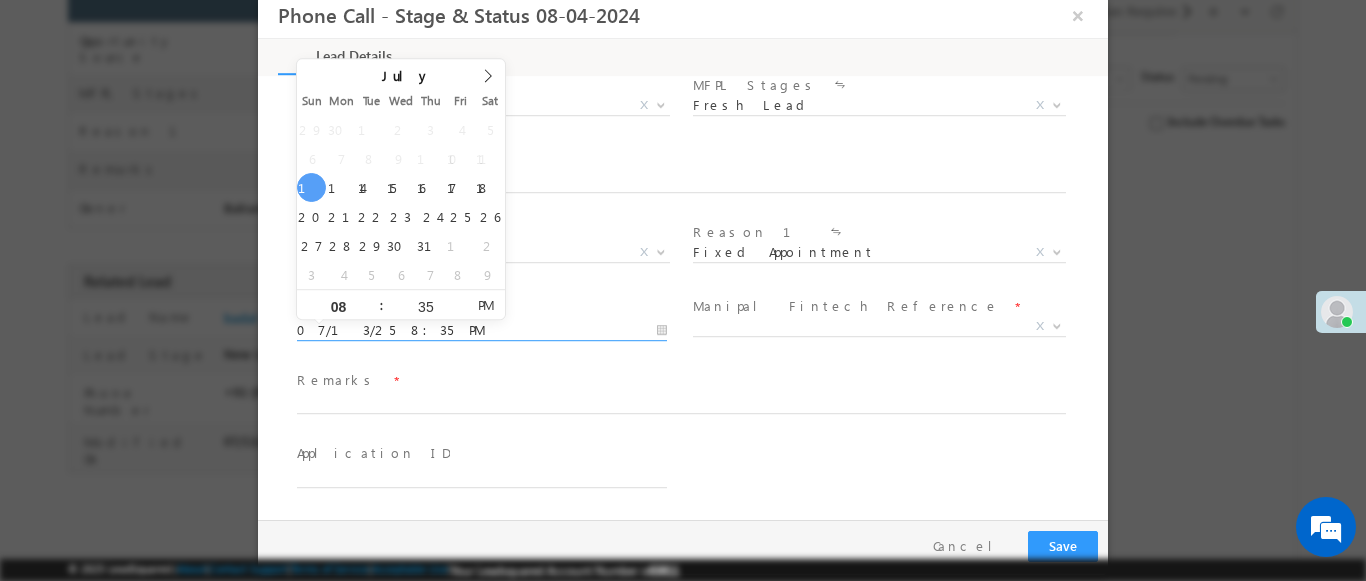 click at bounding box center (1057, 325) 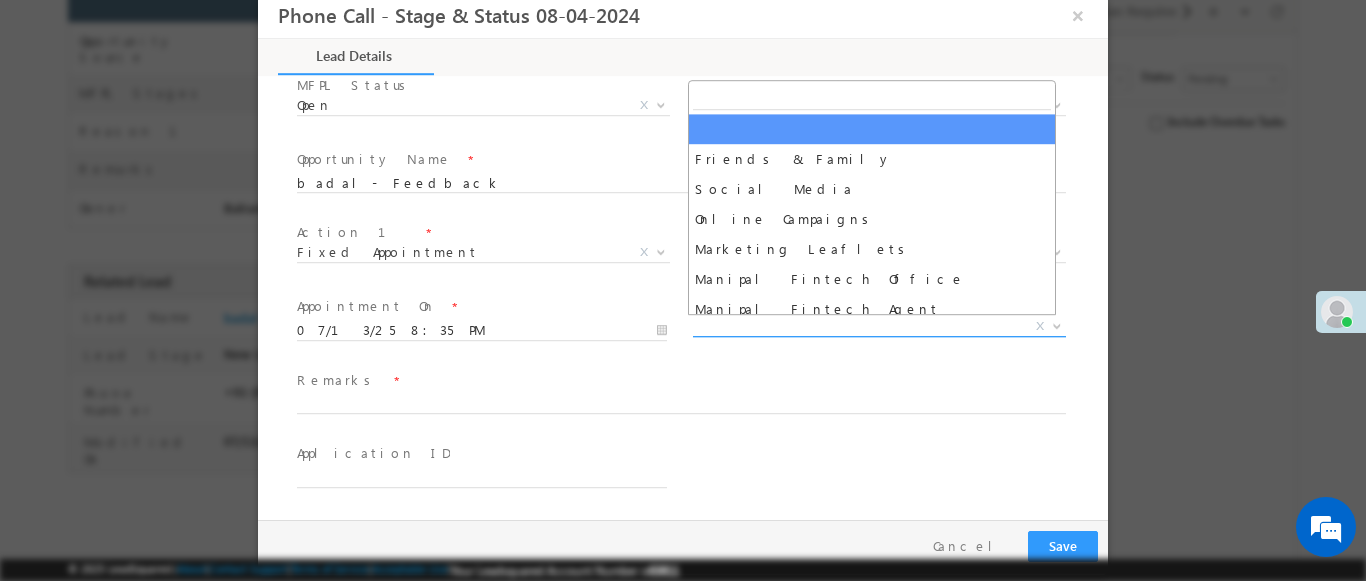select on "Friends & Family" 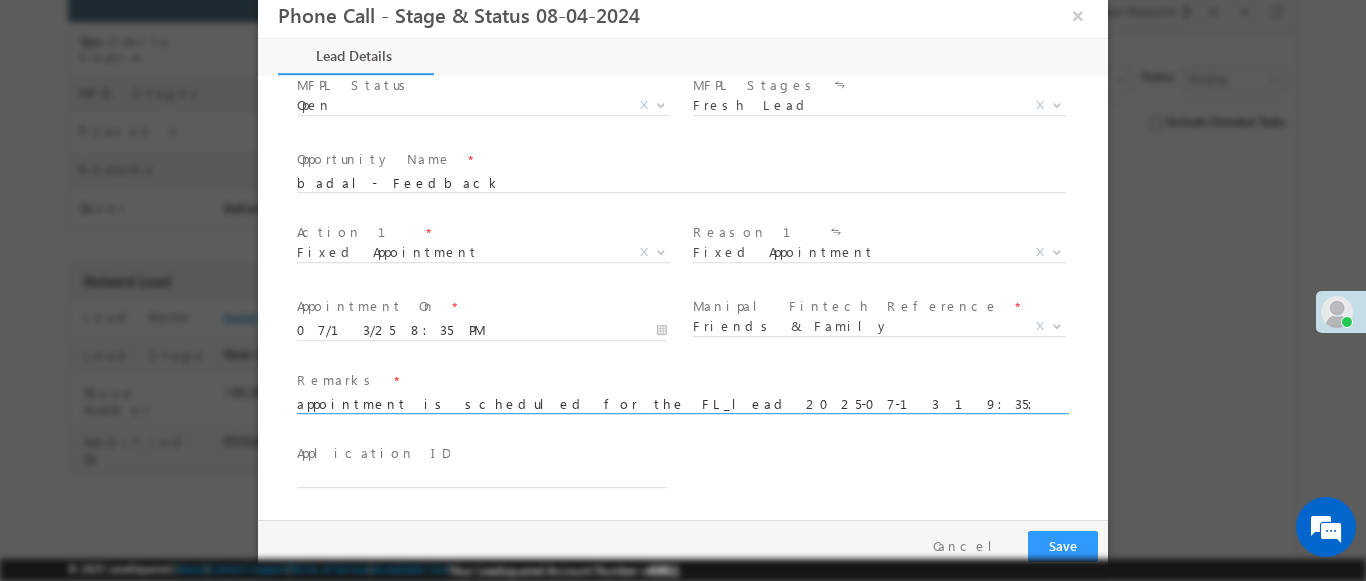type on "appointment is scheduled for the FL_lead 2025-07-13 19:35:20" 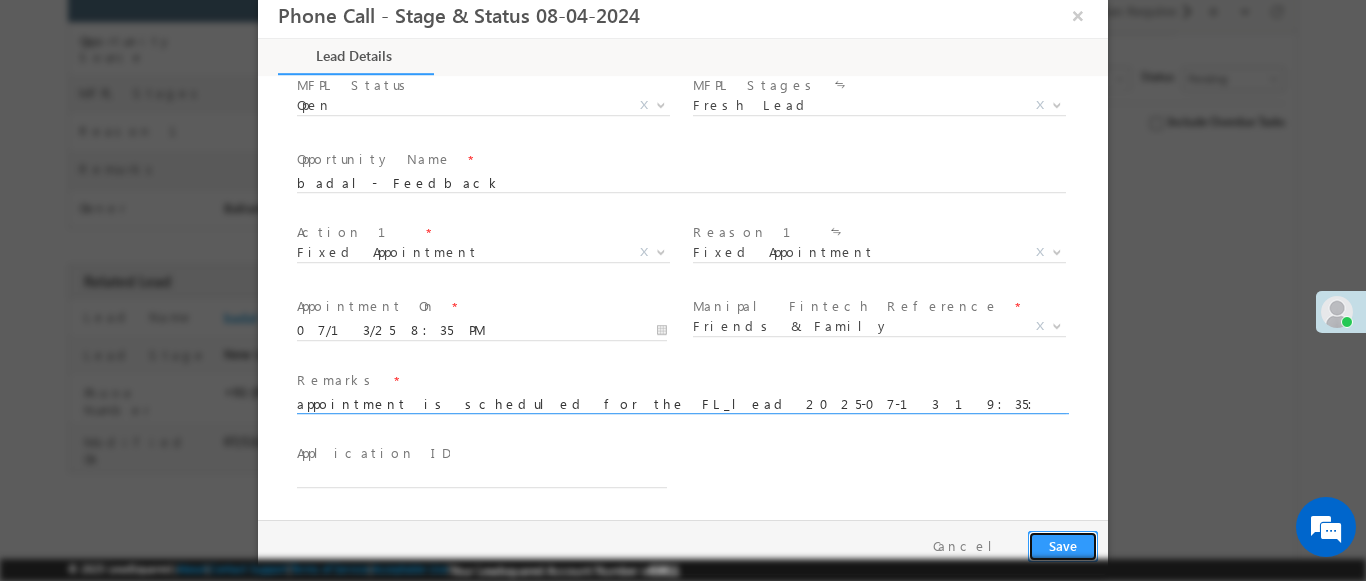 click on "Save" at bounding box center [1063, 546] 